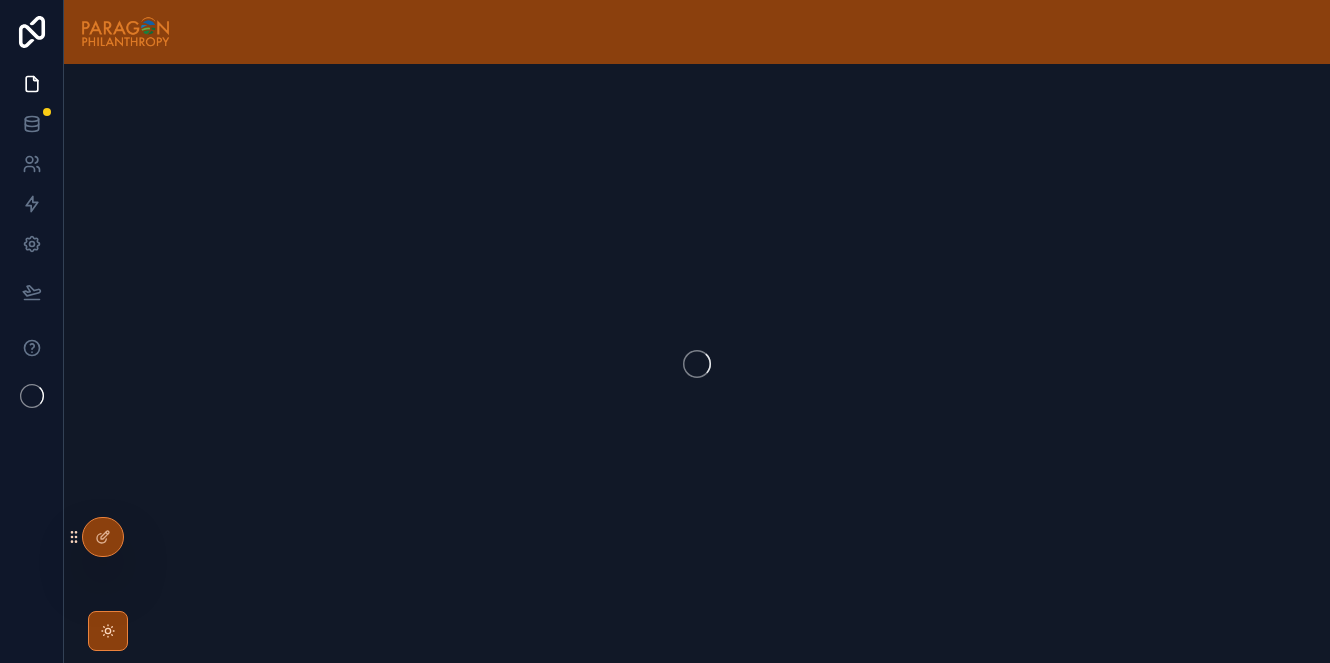 scroll, scrollTop: 0, scrollLeft: 0, axis: both 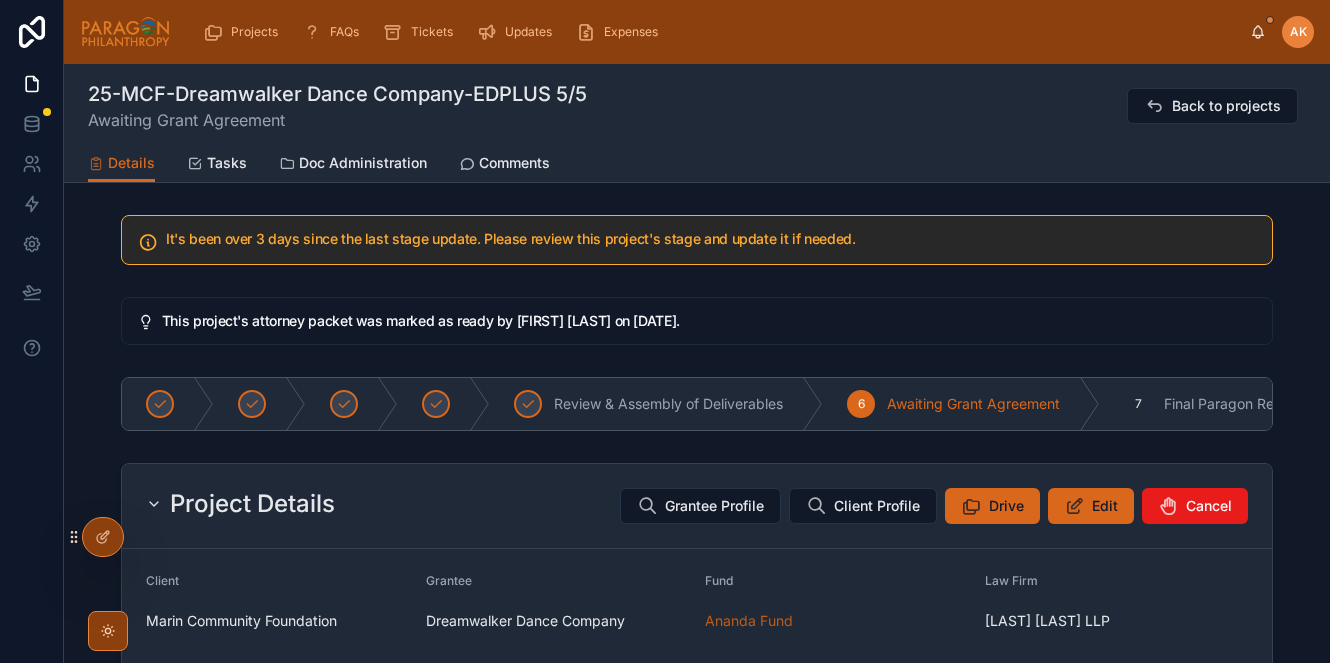 click on "This project's attorney packet was marked as ready by [FIRST] [LAST] on [DATE]." at bounding box center (709, 321) 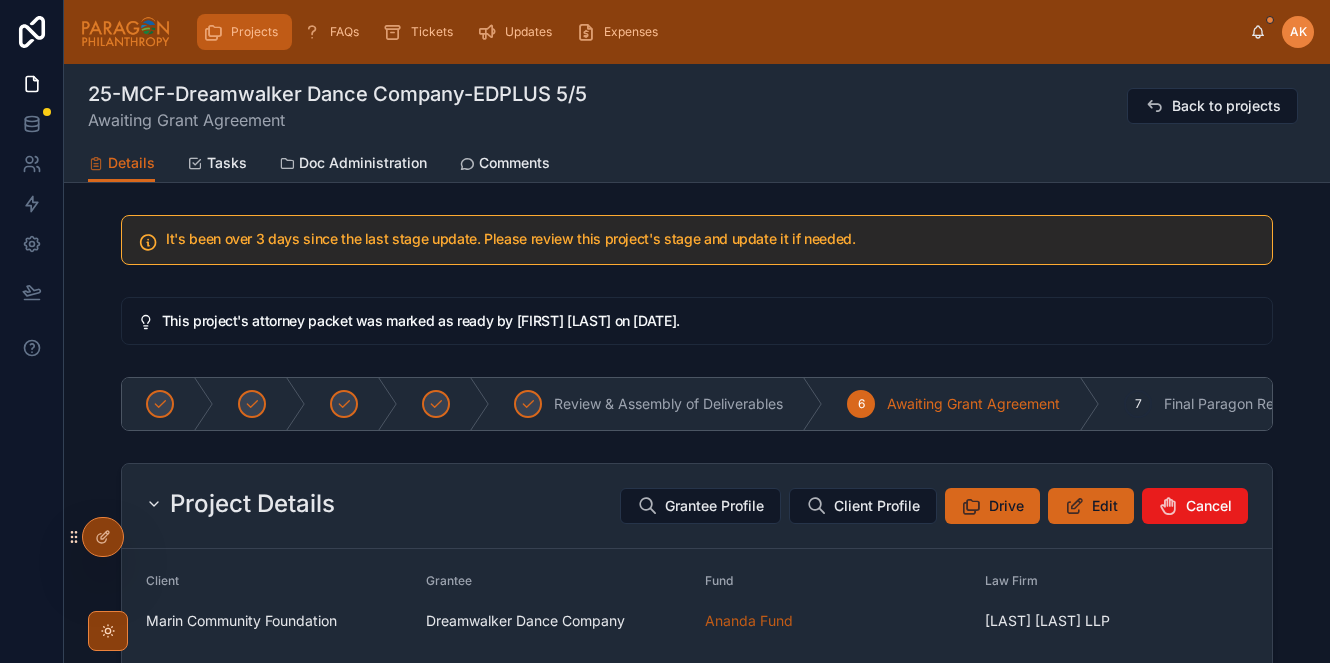 click on "Projects" at bounding box center [254, 32] 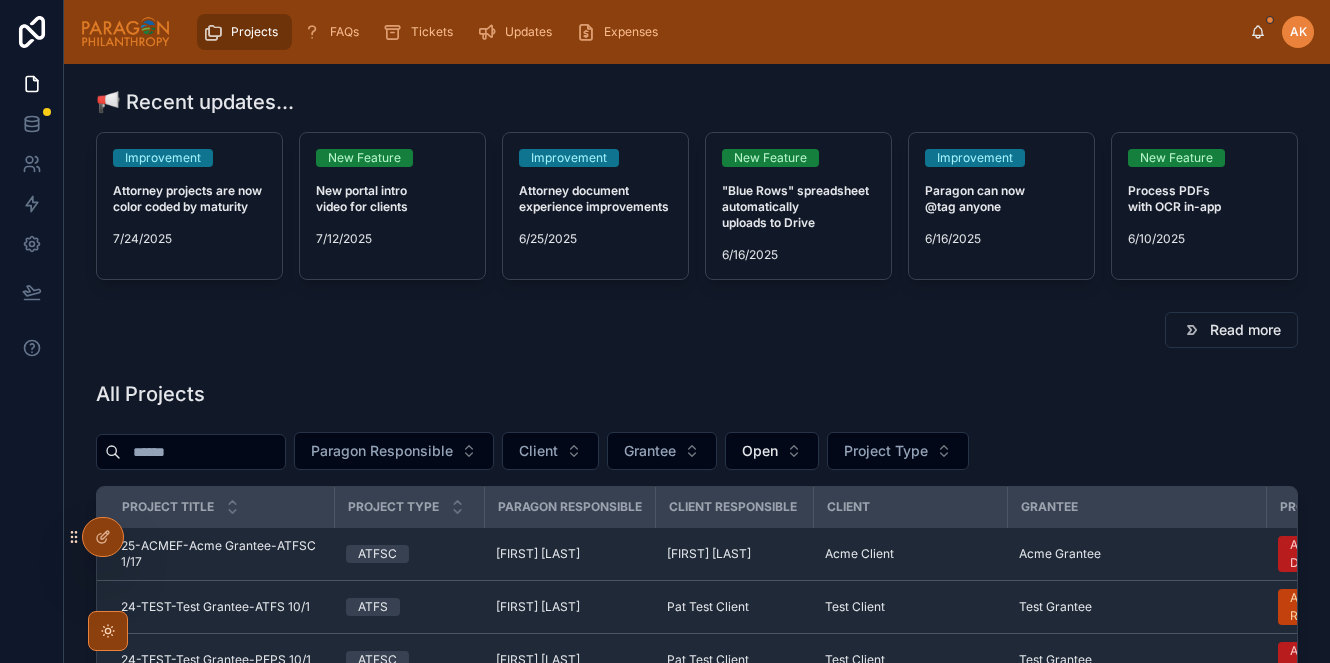 click at bounding box center [203, 452] 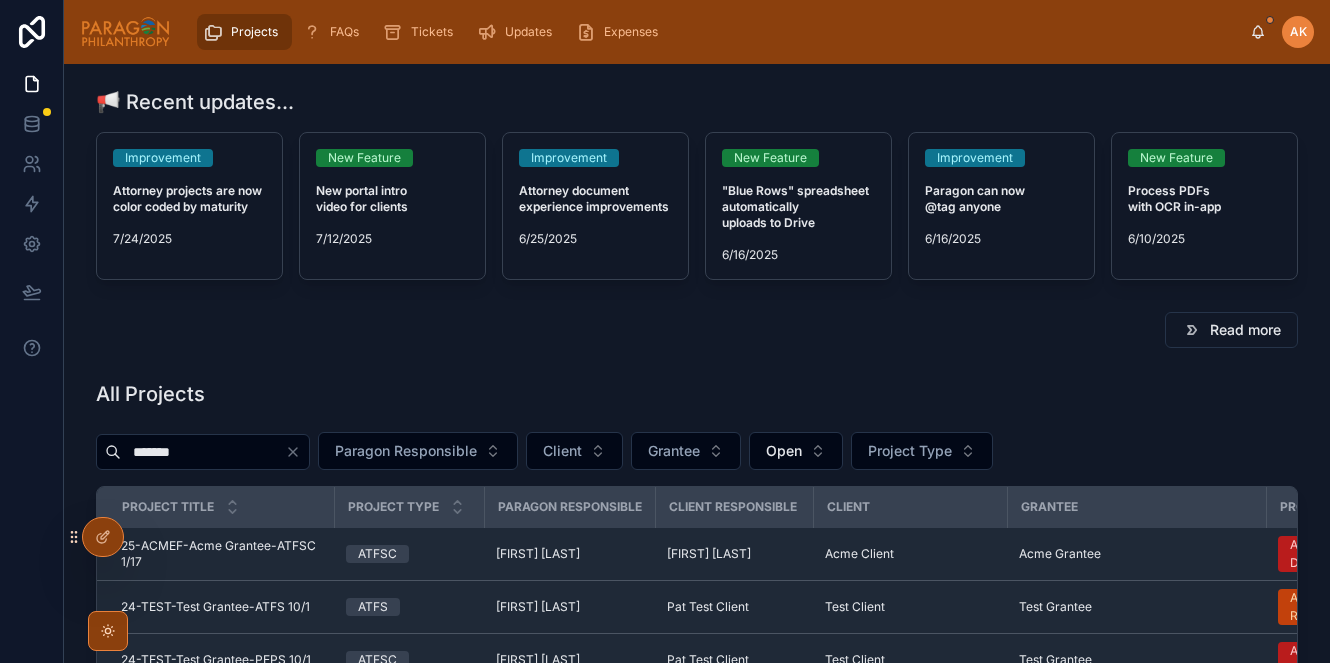 type on "*******" 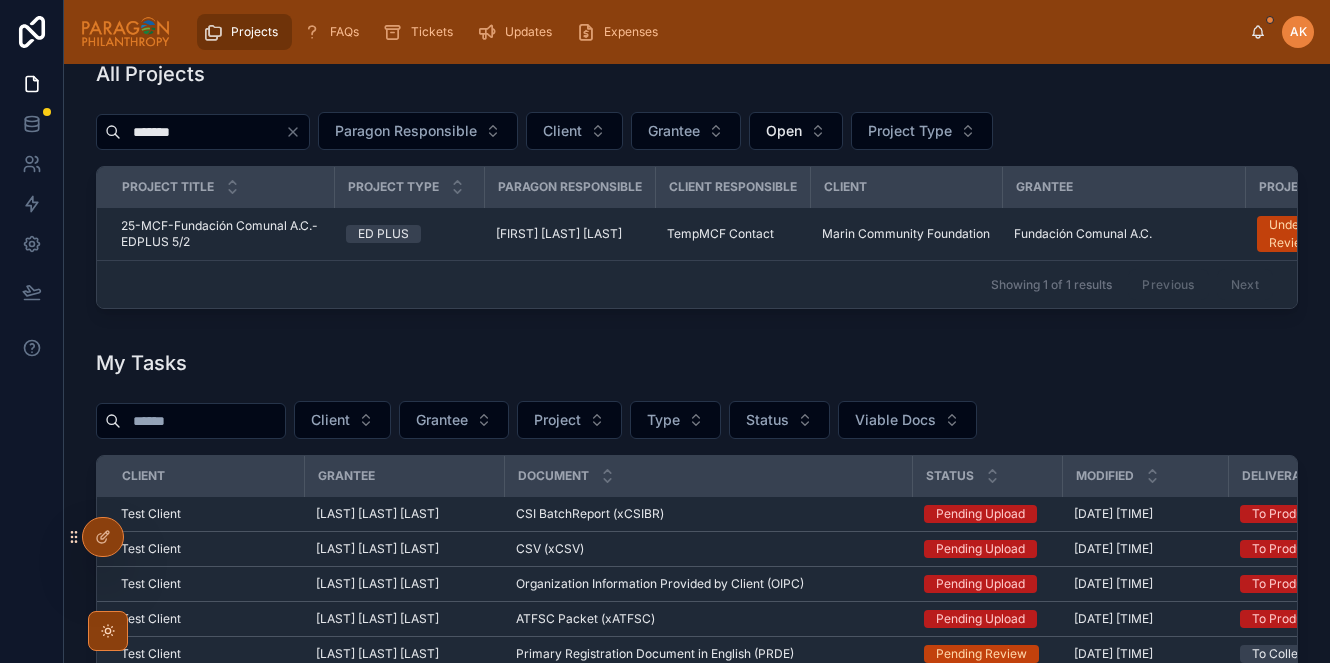 scroll, scrollTop: 310, scrollLeft: 0, axis: vertical 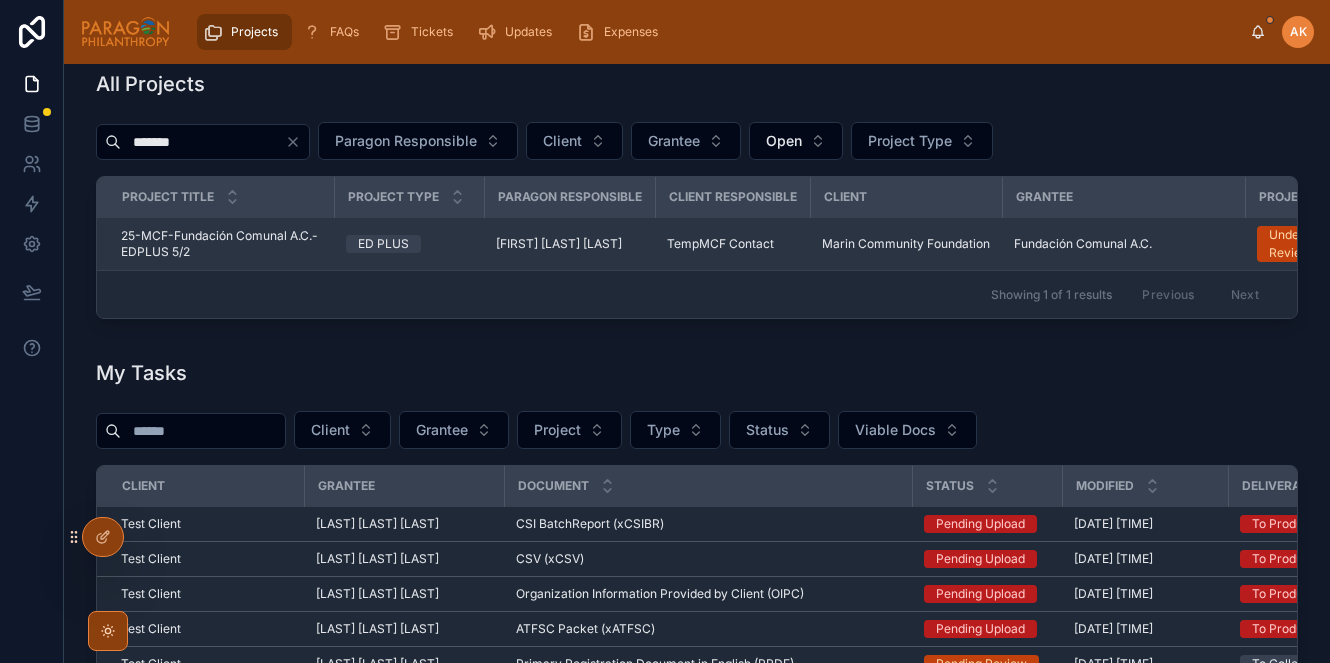 click on "ED PLUS" at bounding box center [409, 244] 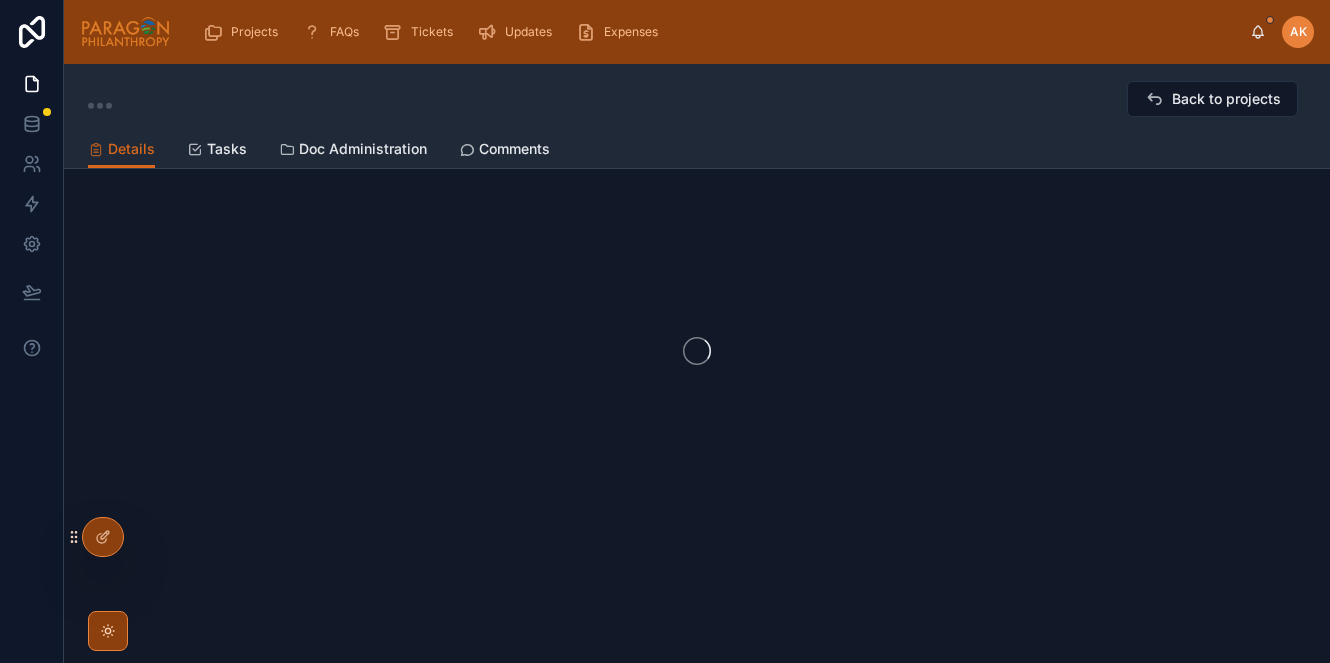 scroll, scrollTop: 0, scrollLeft: 0, axis: both 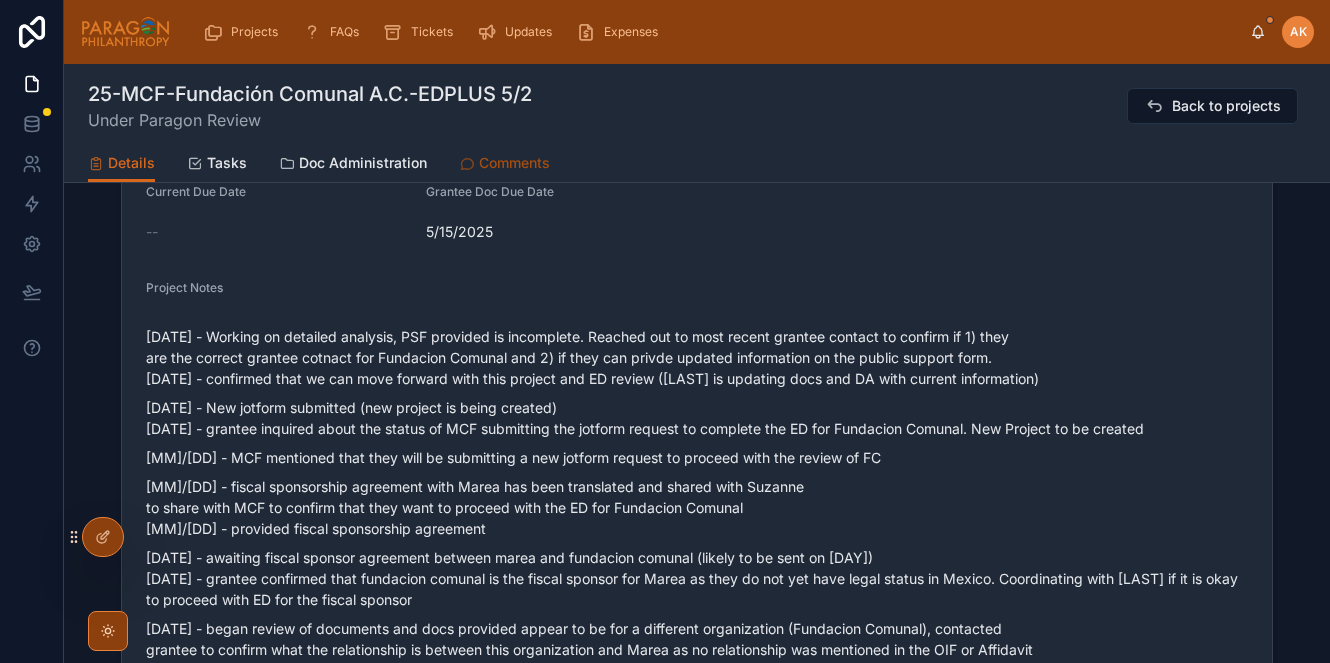 click on "Comments" at bounding box center [514, 163] 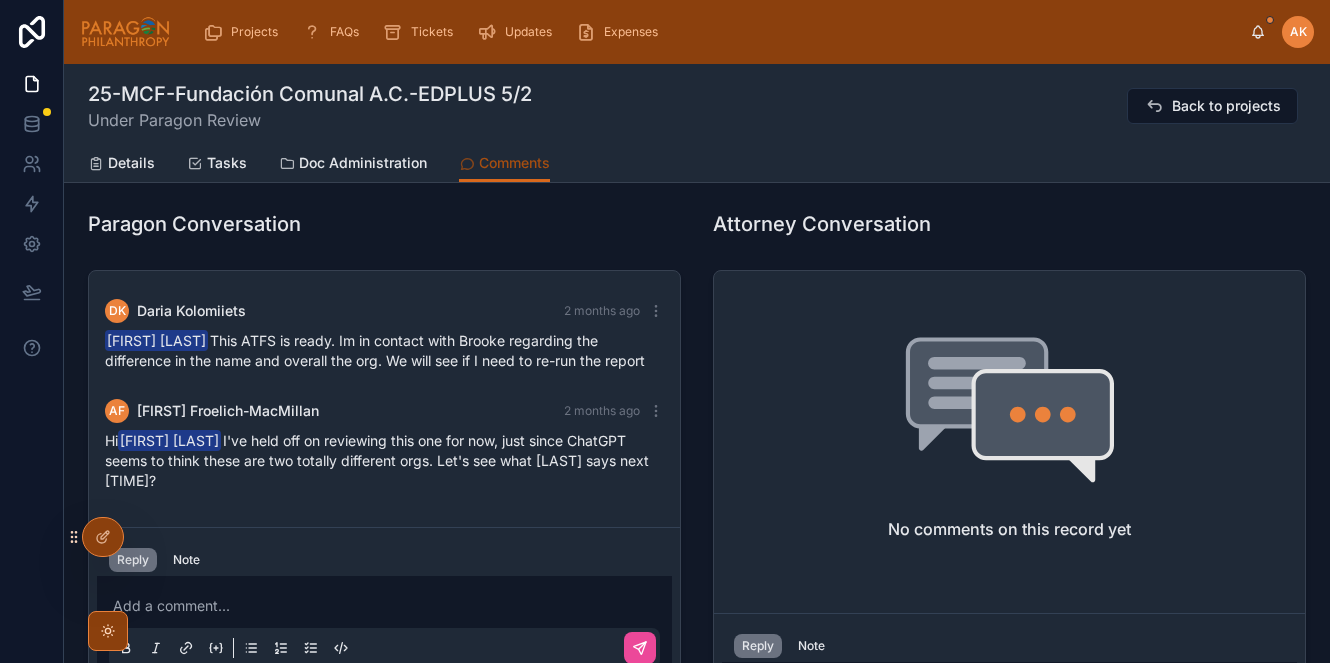 scroll, scrollTop: 0, scrollLeft: 0, axis: both 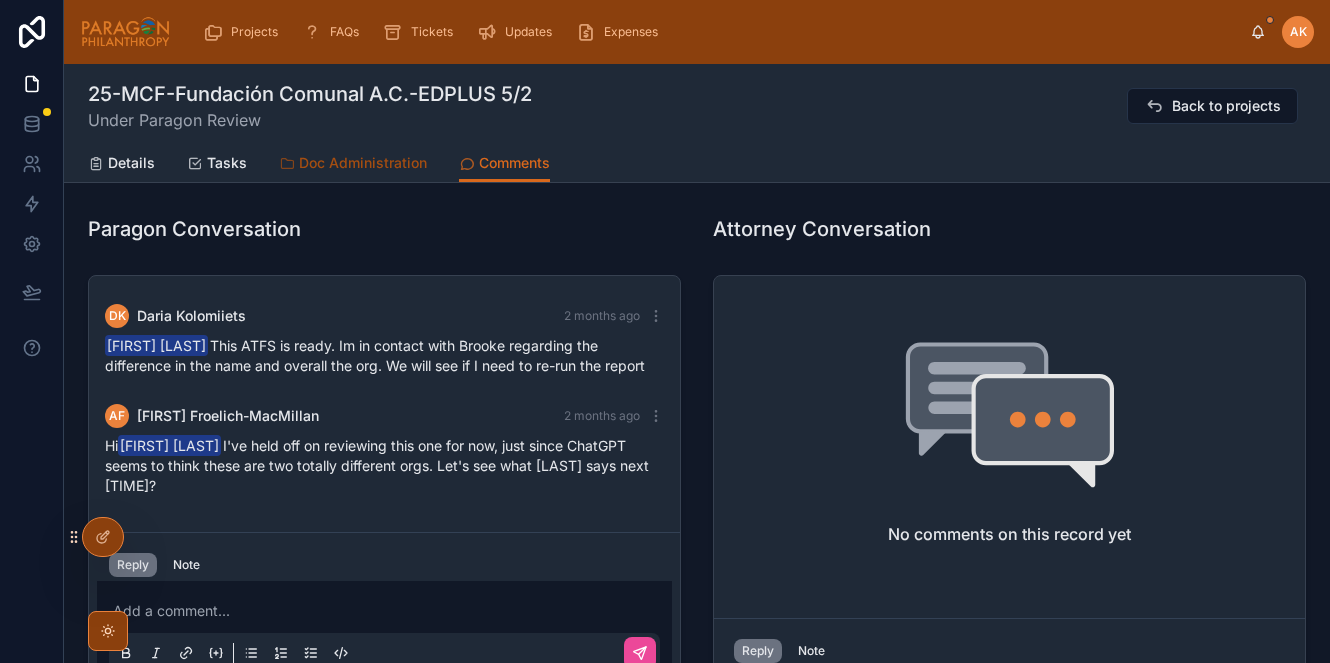 click on "Doc Administration" at bounding box center (363, 163) 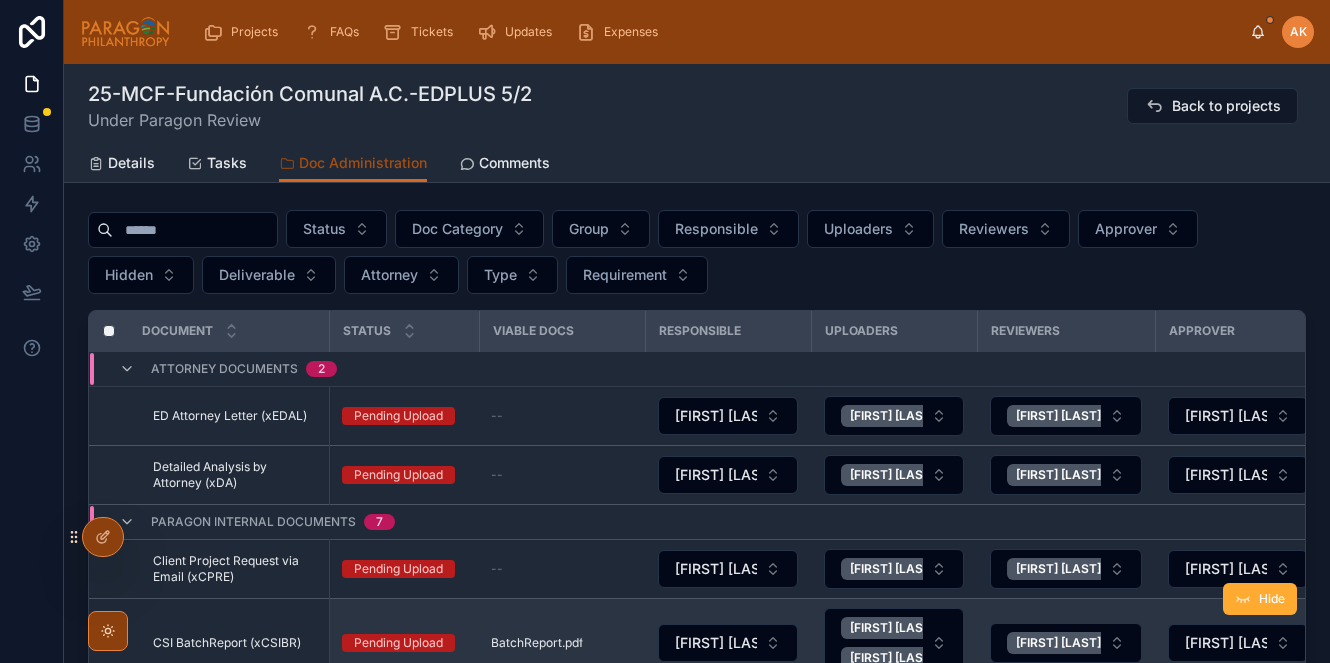 scroll, scrollTop: 117, scrollLeft: 0, axis: vertical 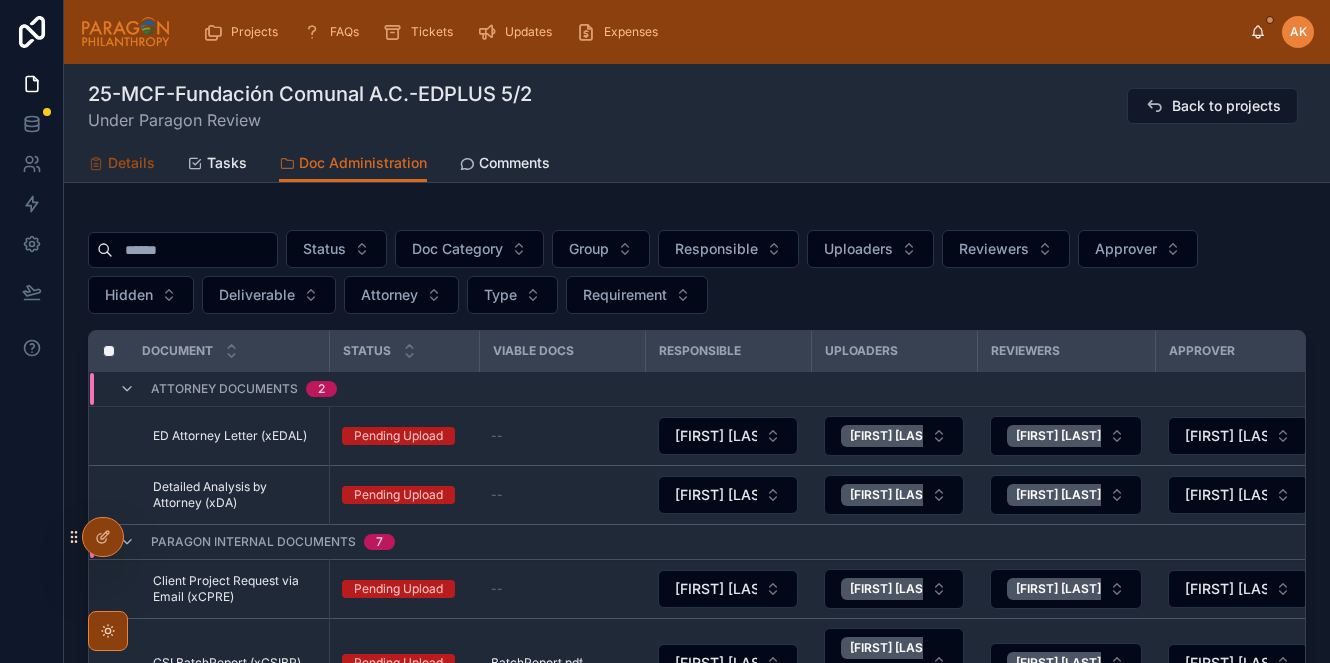 click on "Details" at bounding box center (131, 163) 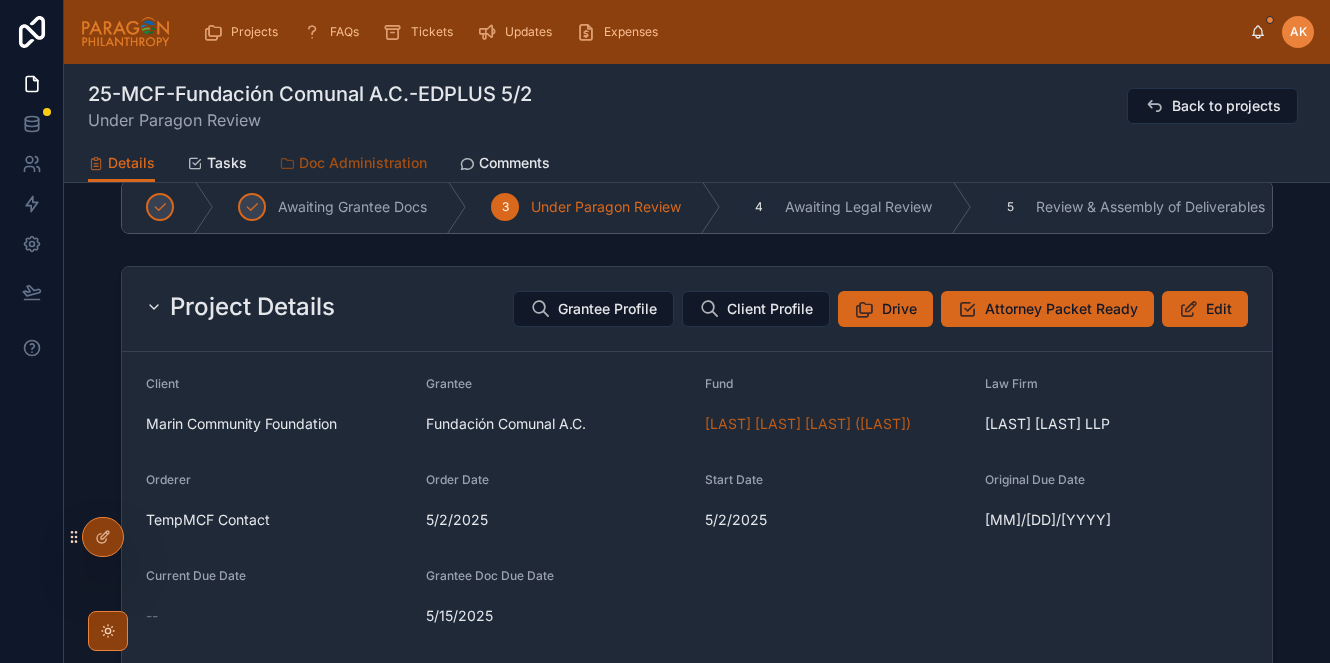 click on "Doc Administration" at bounding box center (363, 163) 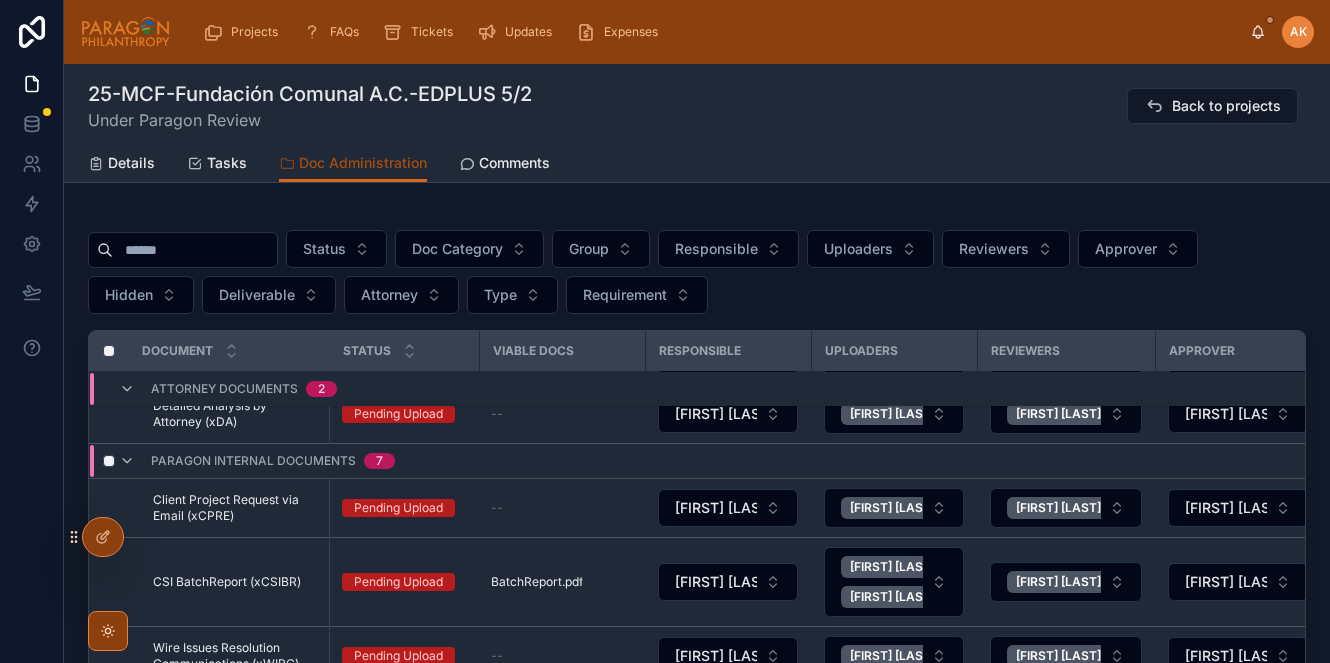 scroll, scrollTop: 0, scrollLeft: 0, axis: both 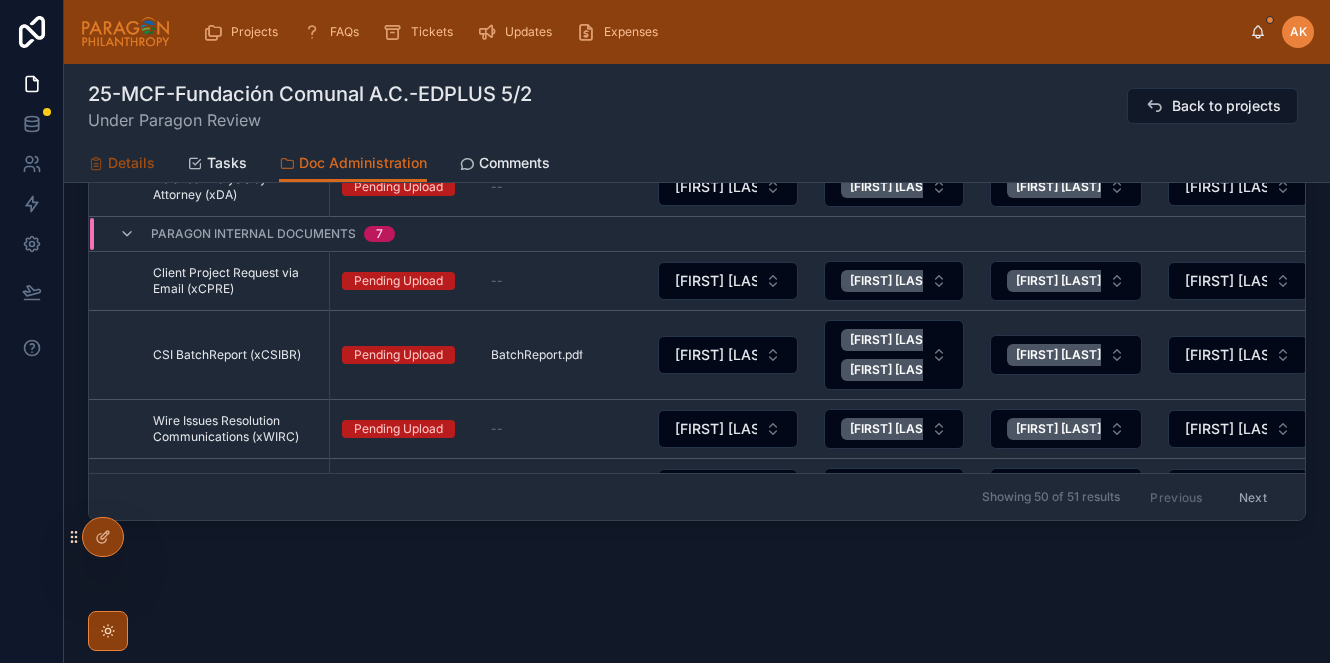 click on "Details" at bounding box center [131, 163] 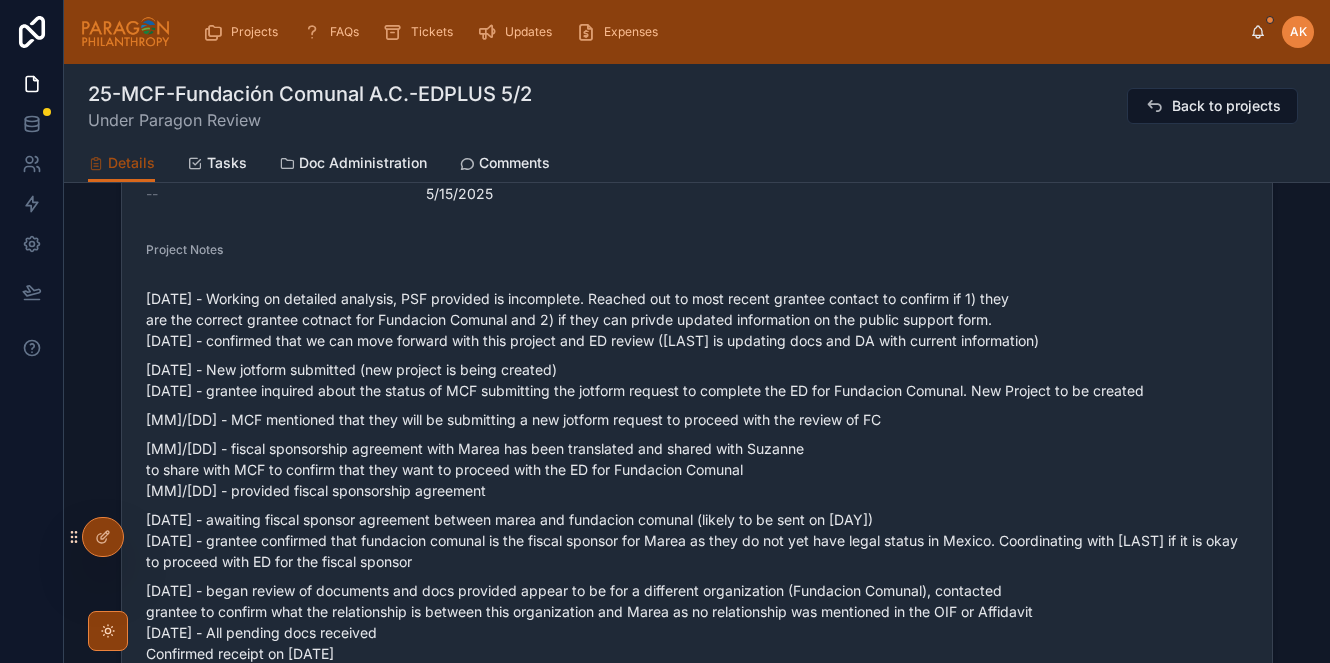 scroll, scrollTop: 542, scrollLeft: 0, axis: vertical 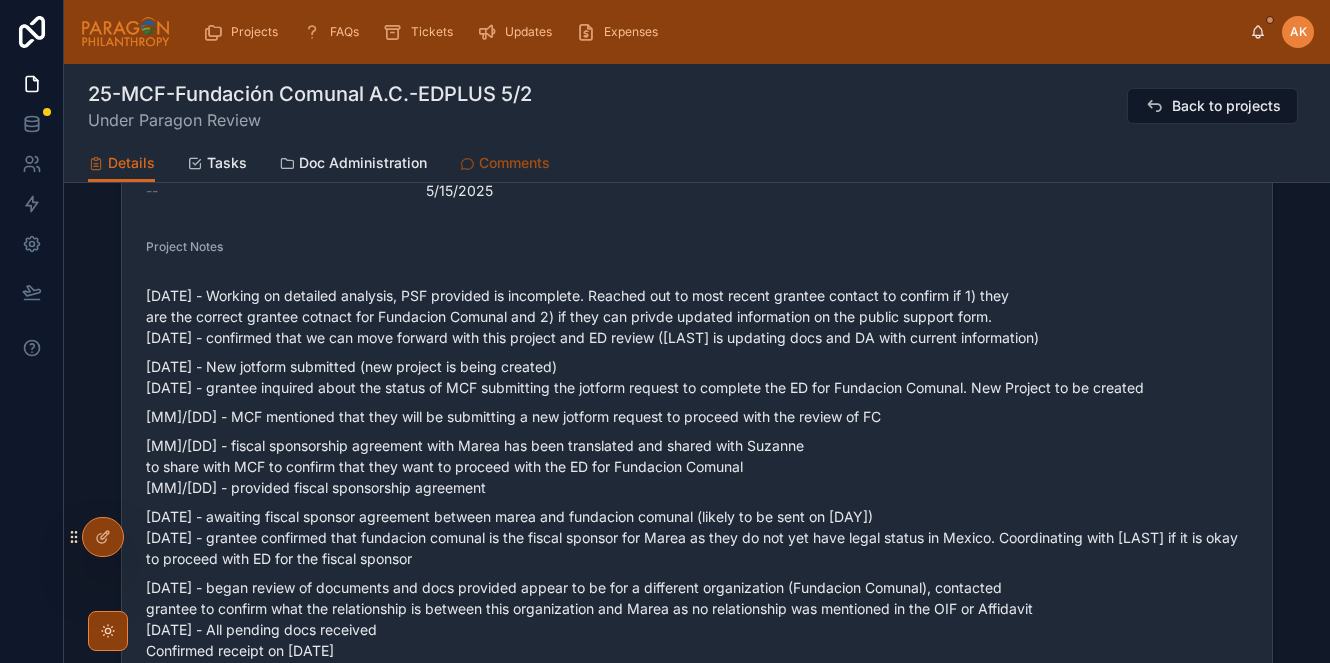 click on "Comments" at bounding box center (514, 163) 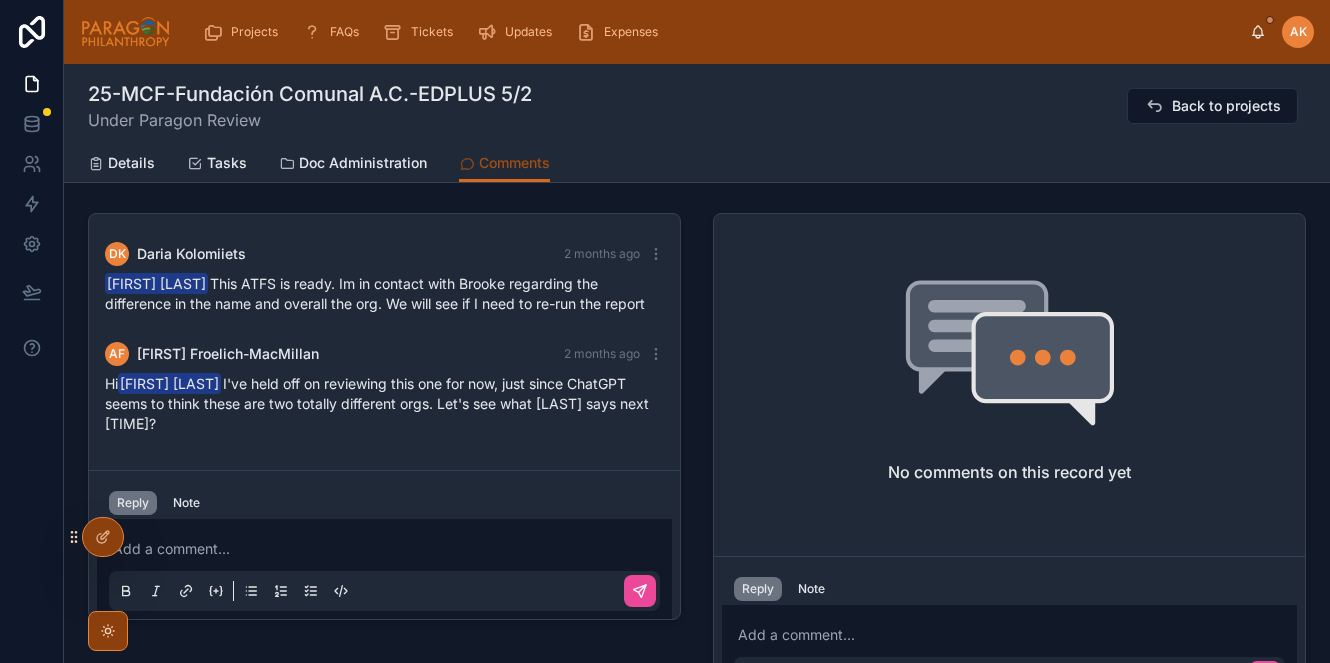 scroll, scrollTop: 66, scrollLeft: 0, axis: vertical 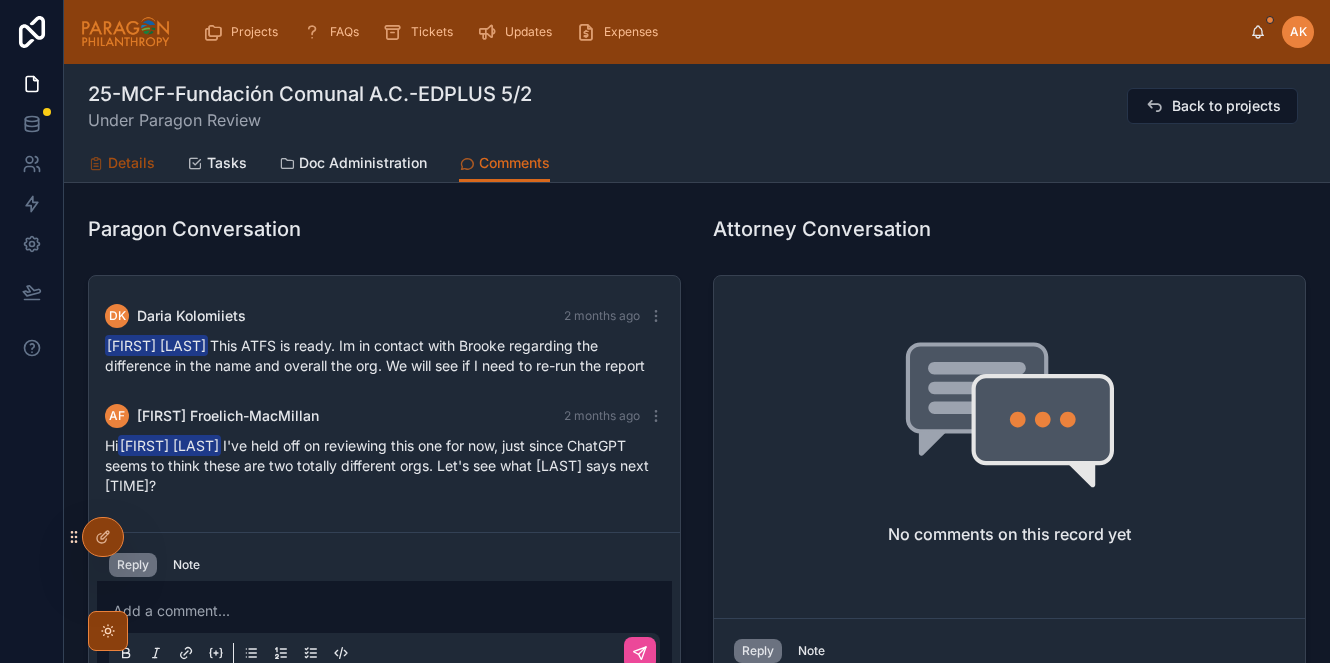 click on "Details" at bounding box center [131, 163] 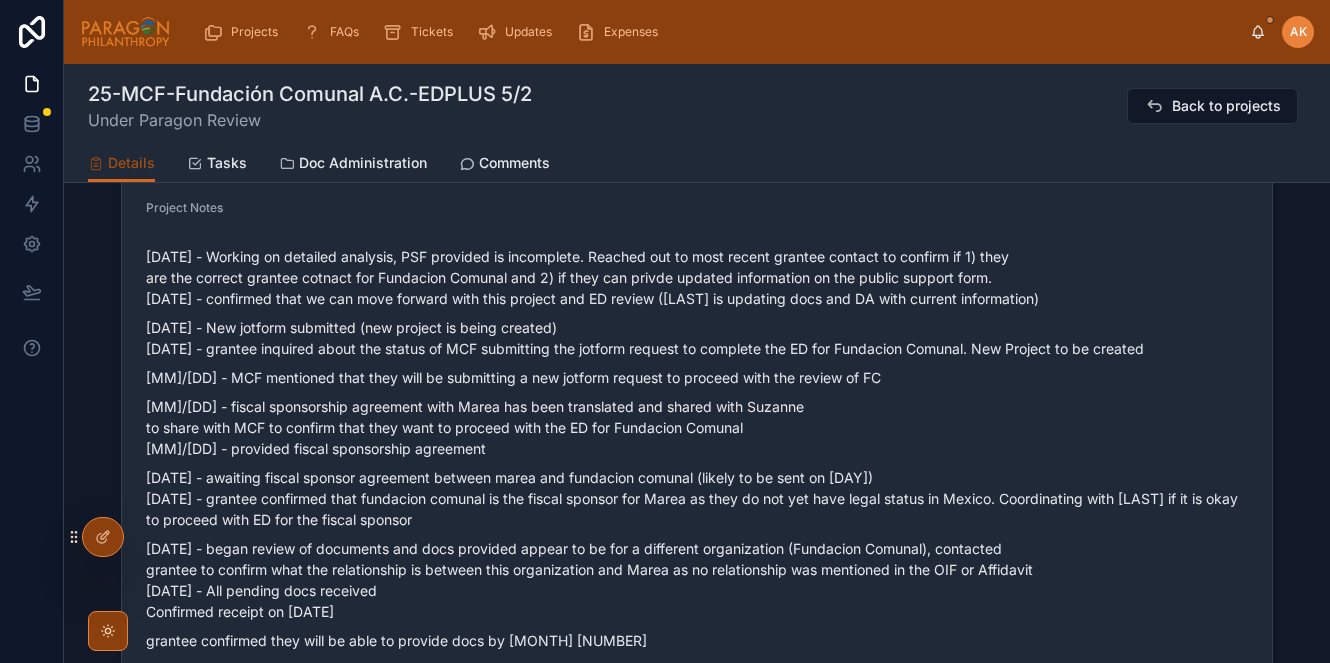 scroll, scrollTop: 580, scrollLeft: 0, axis: vertical 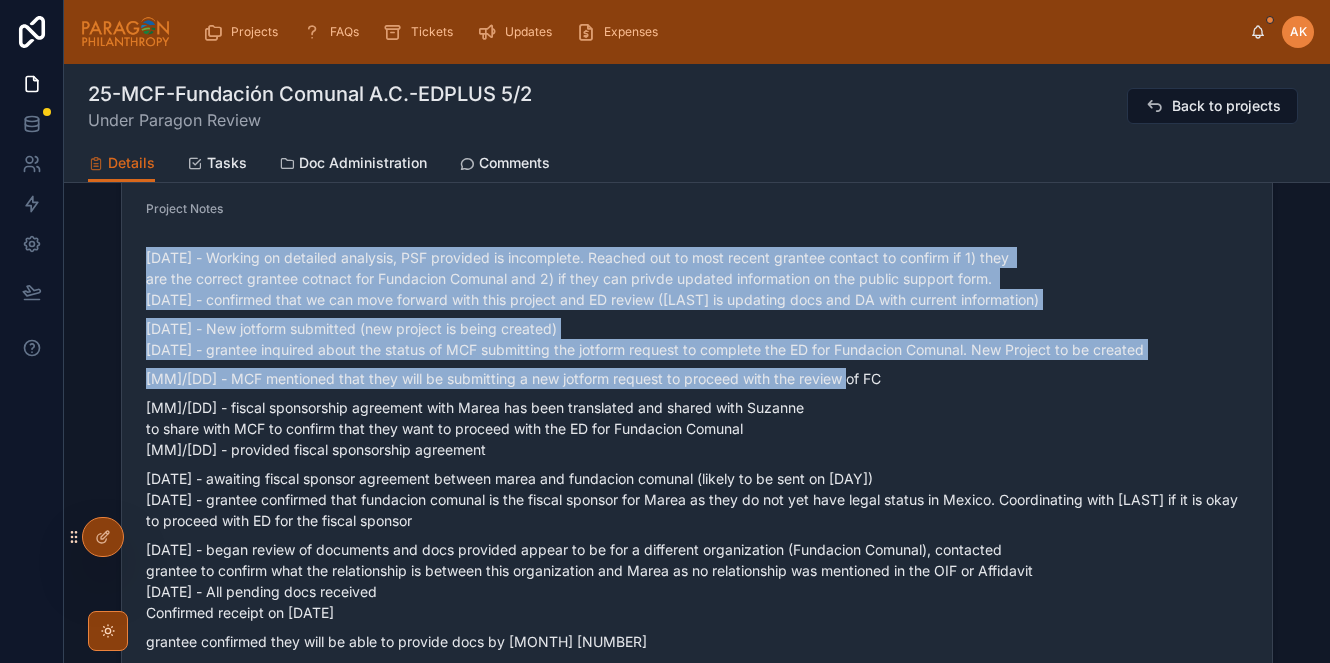 drag, startPoint x: 853, startPoint y: 376, endPoint x: 113, endPoint y: 258, distance: 749.34906 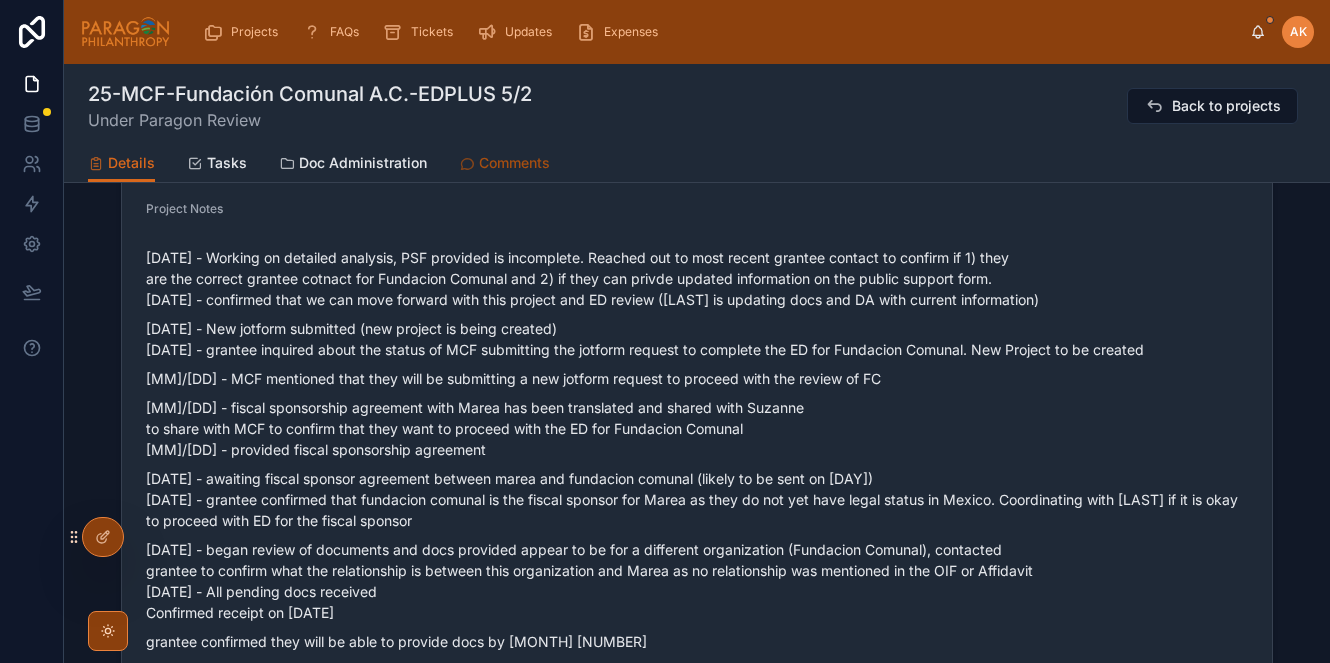 click on "Comments" at bounding box center [514, 163] 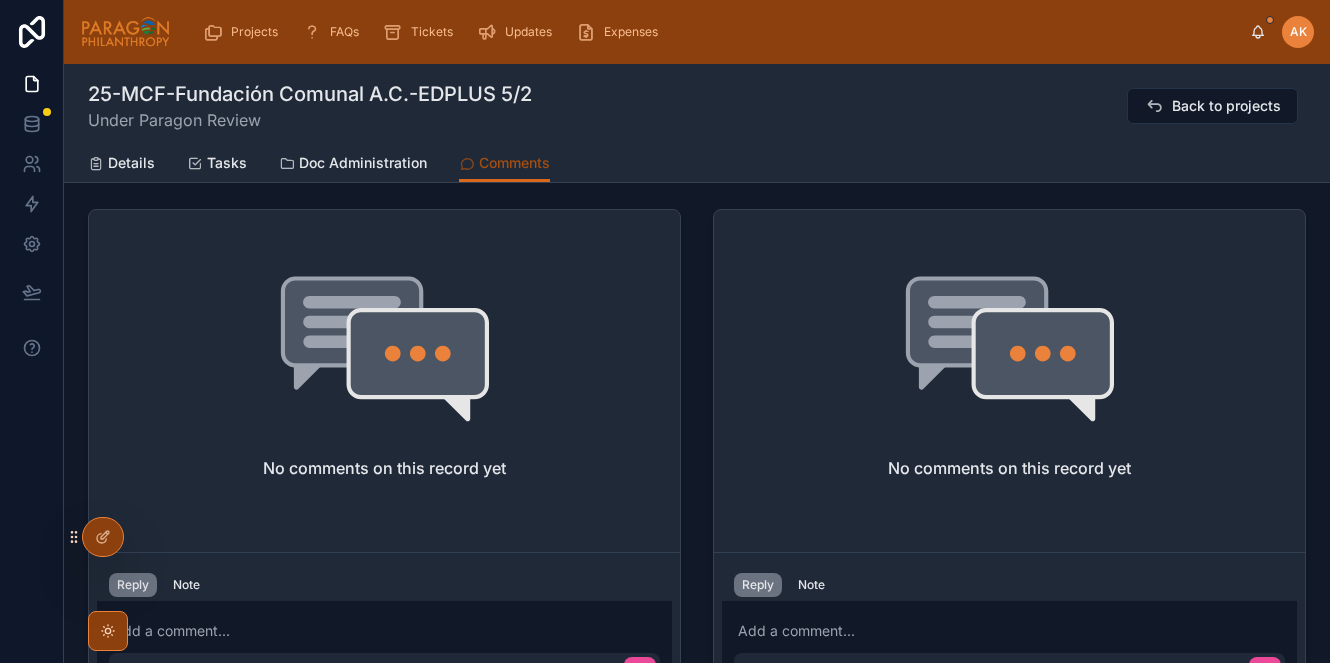 scroll, scrollTop: 646, scrollLeft: 0, axis: vertical 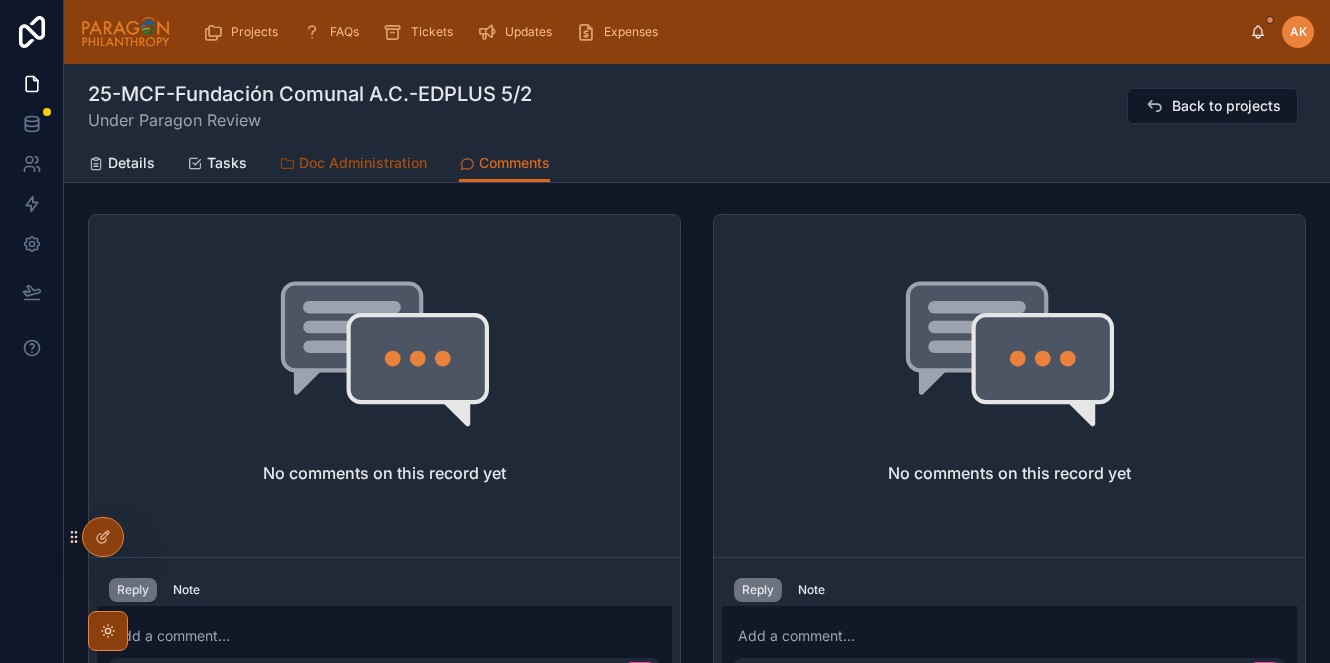 click on "Doc Administration" at bounding box center [363, 163] 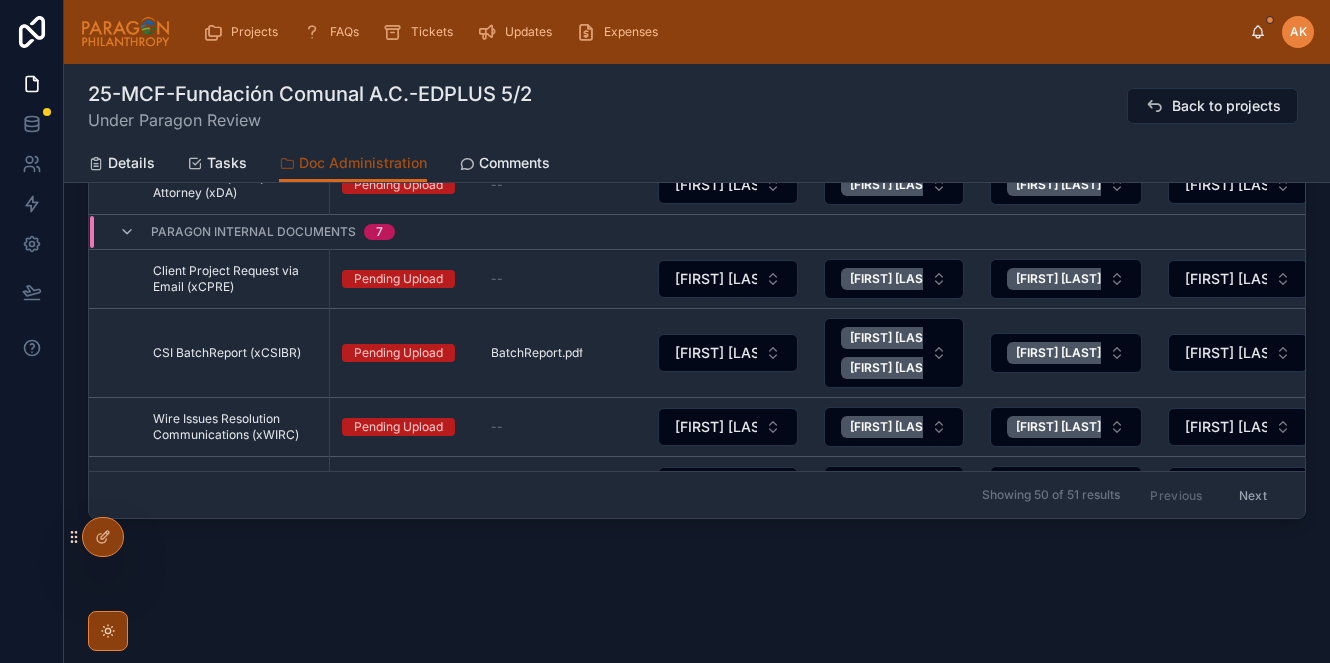 scroll, scrollTop: 425, scrollLeft: 0, axis: vertical 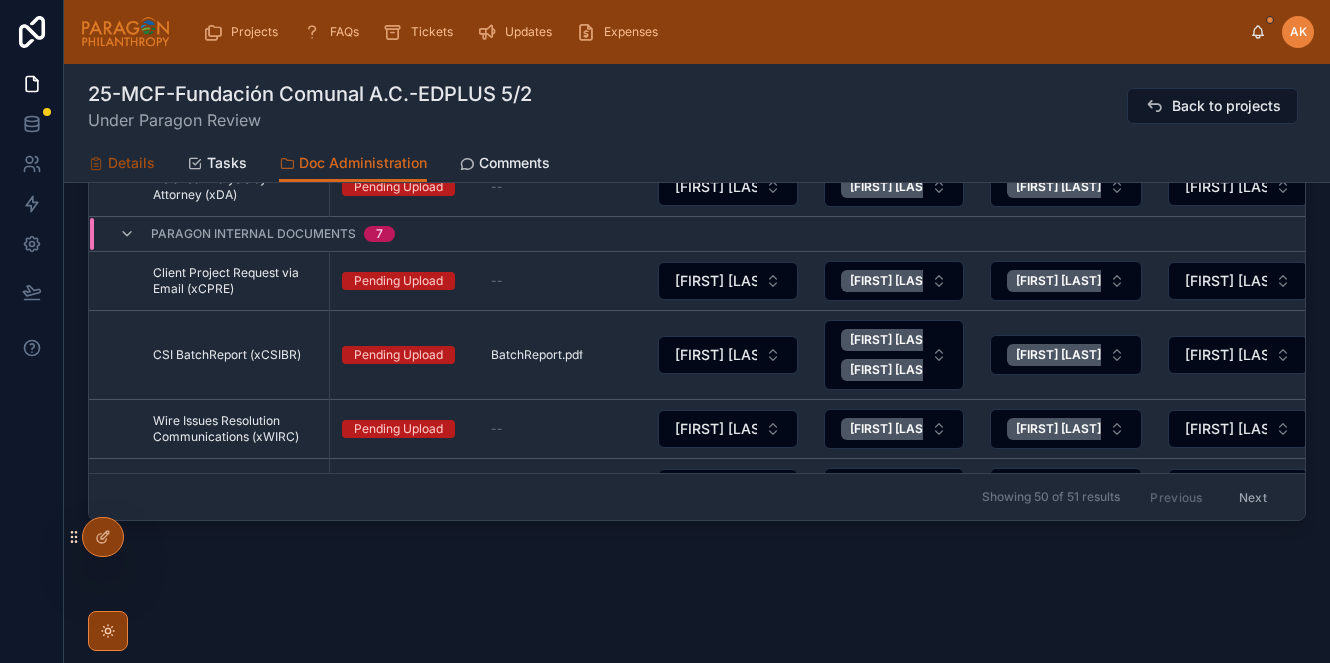 click on "Details" at bounding box center (131, 163) 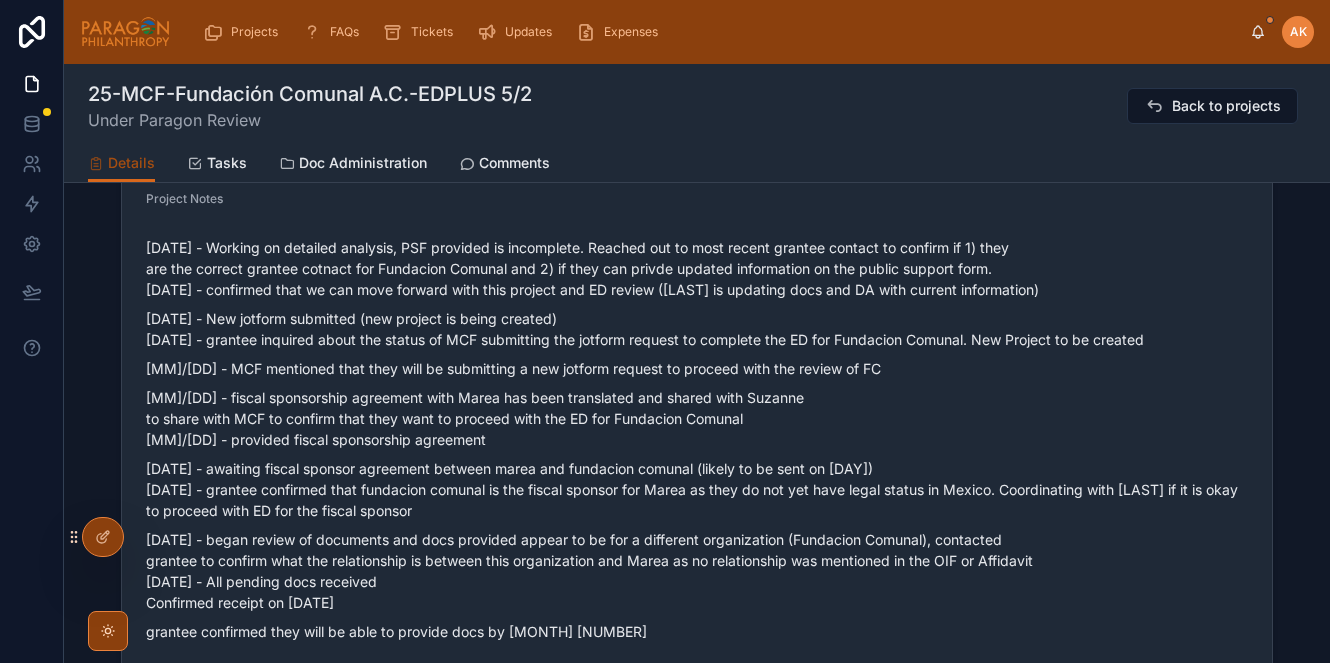 scroll, scrollTop: 611, scrollLeft: 0, axis: vertical 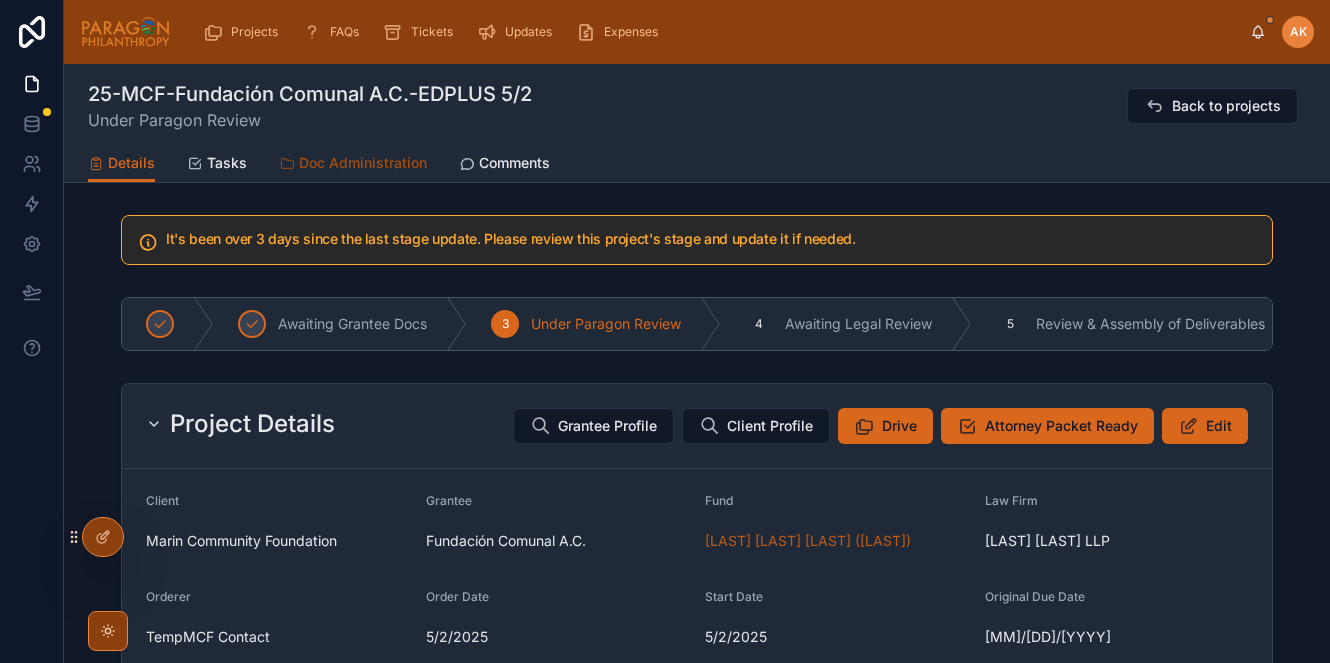 click on "Doc Administration" at bounding box center (363, 163) 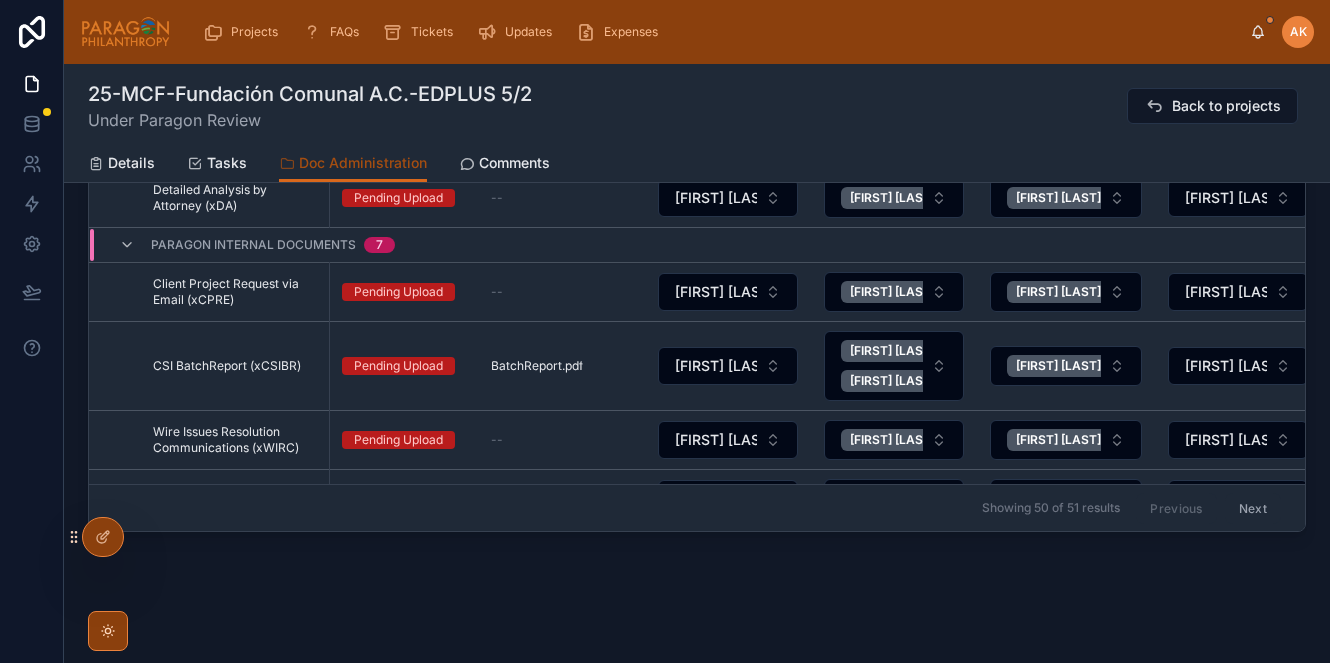 scroll, scrollTop: 425, scrollLeft: 0, axis: vertical 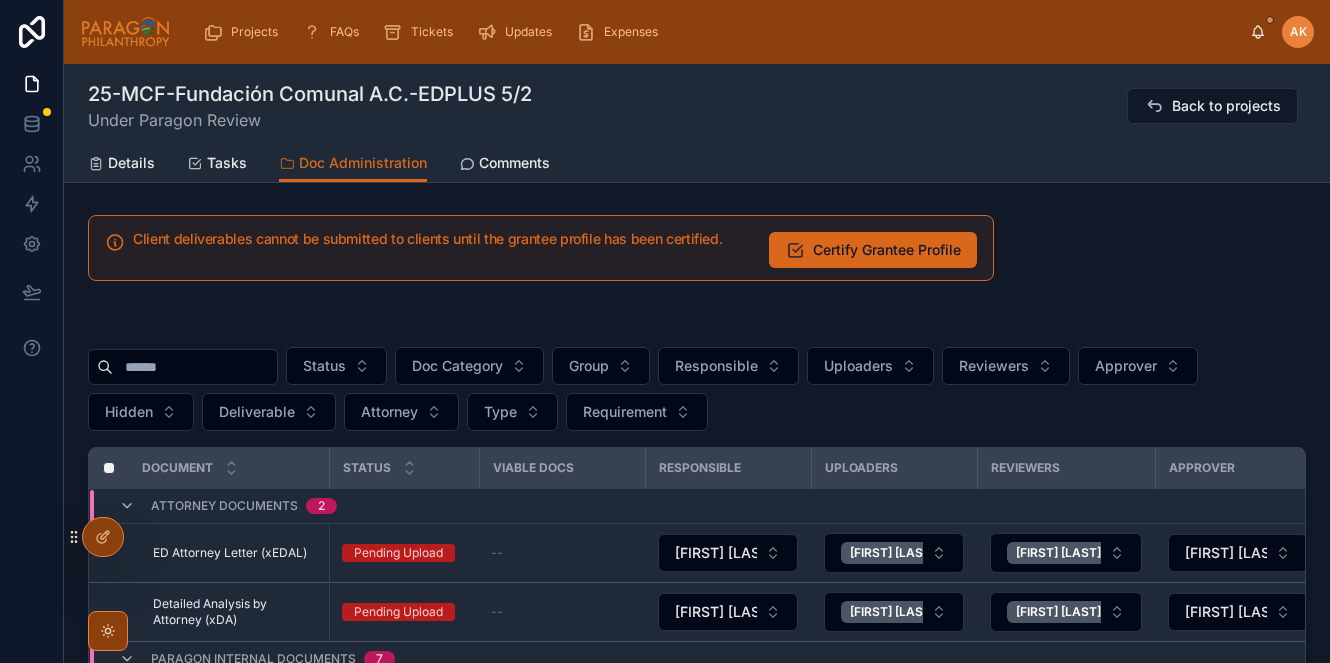 click at bounding box center [195, 367] 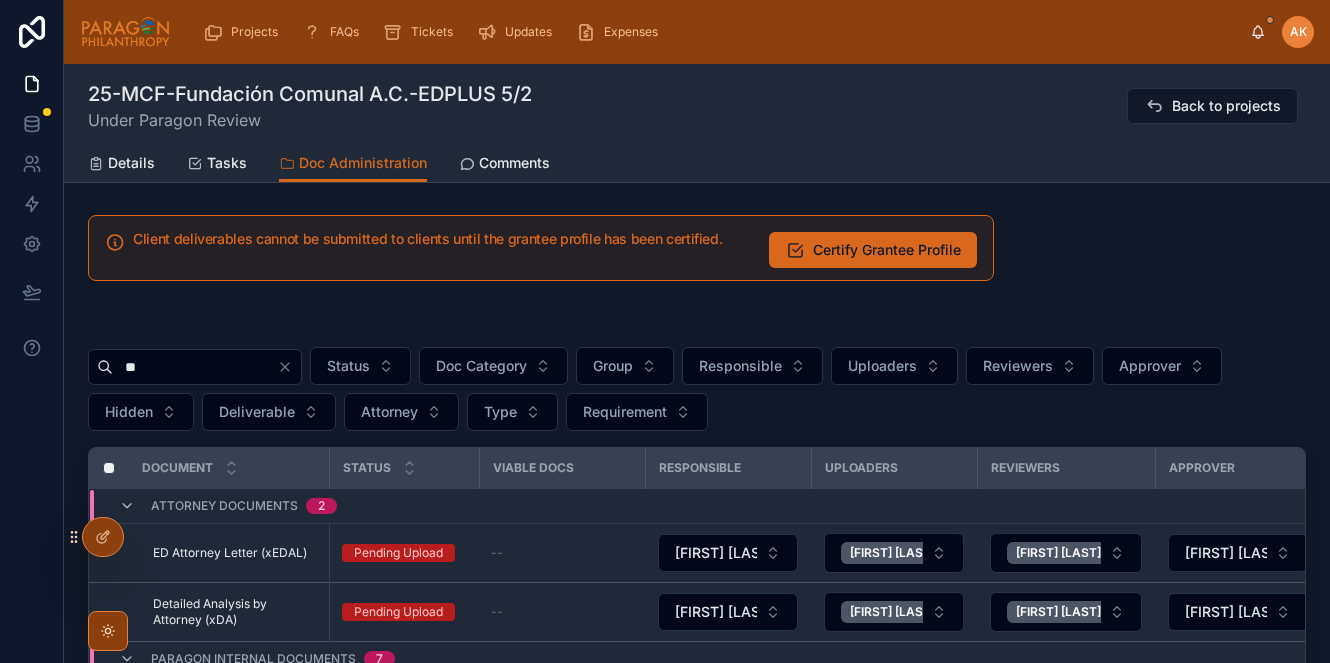 type on "***" 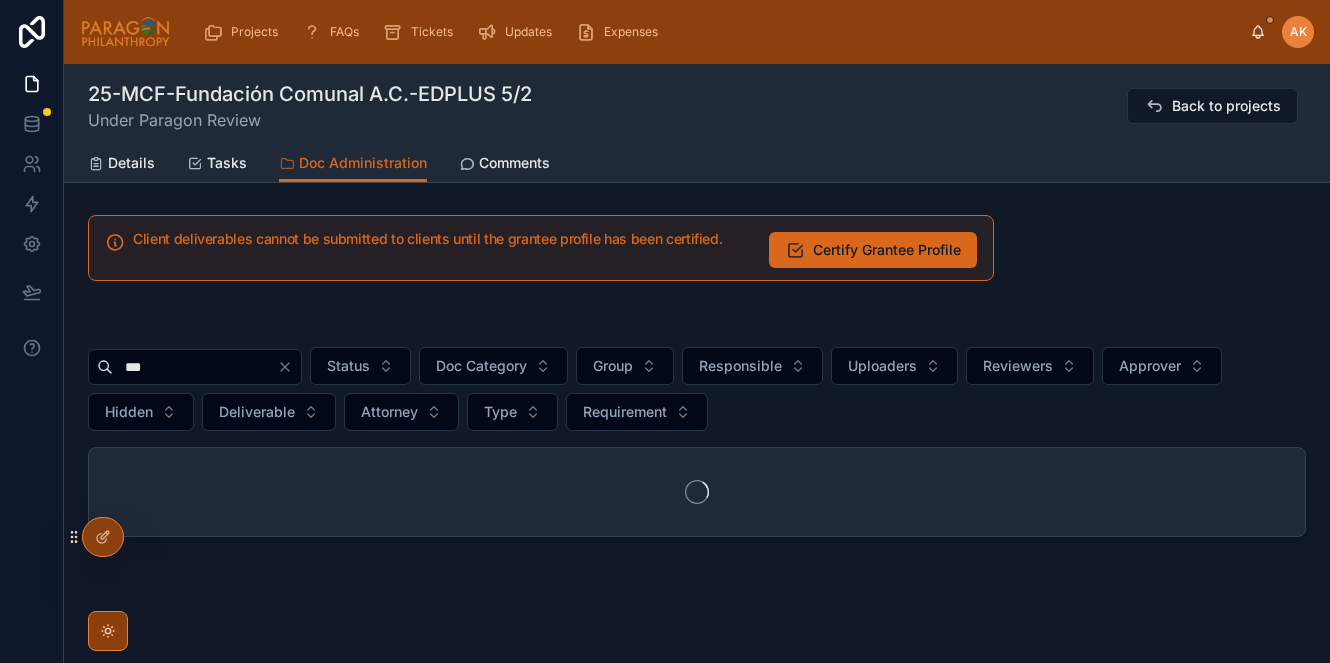 scroll, scrollTop: 15, scrollLeft: 0, axis: vertical 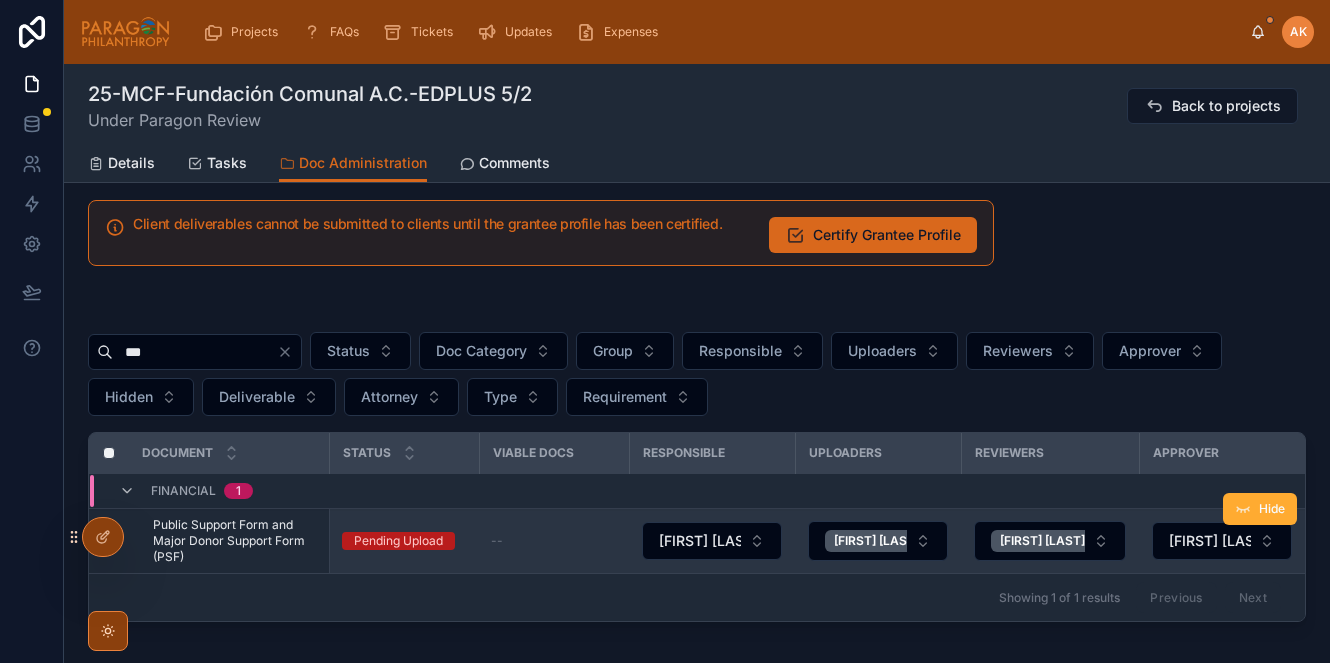 click on "Public Support Form and Major Donor Support Form (PSF)" at bounding box center [235, 541] 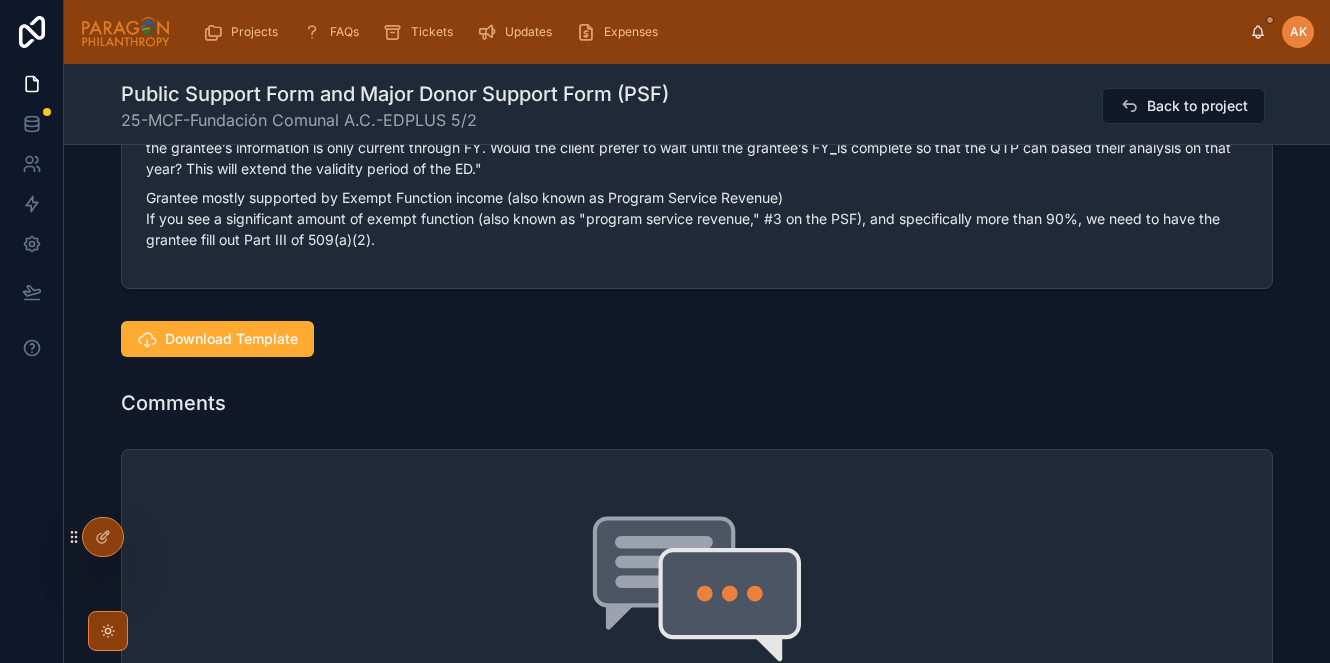 scroll, scrollTop: 1856, scrollLeft: 0, axis: vertical 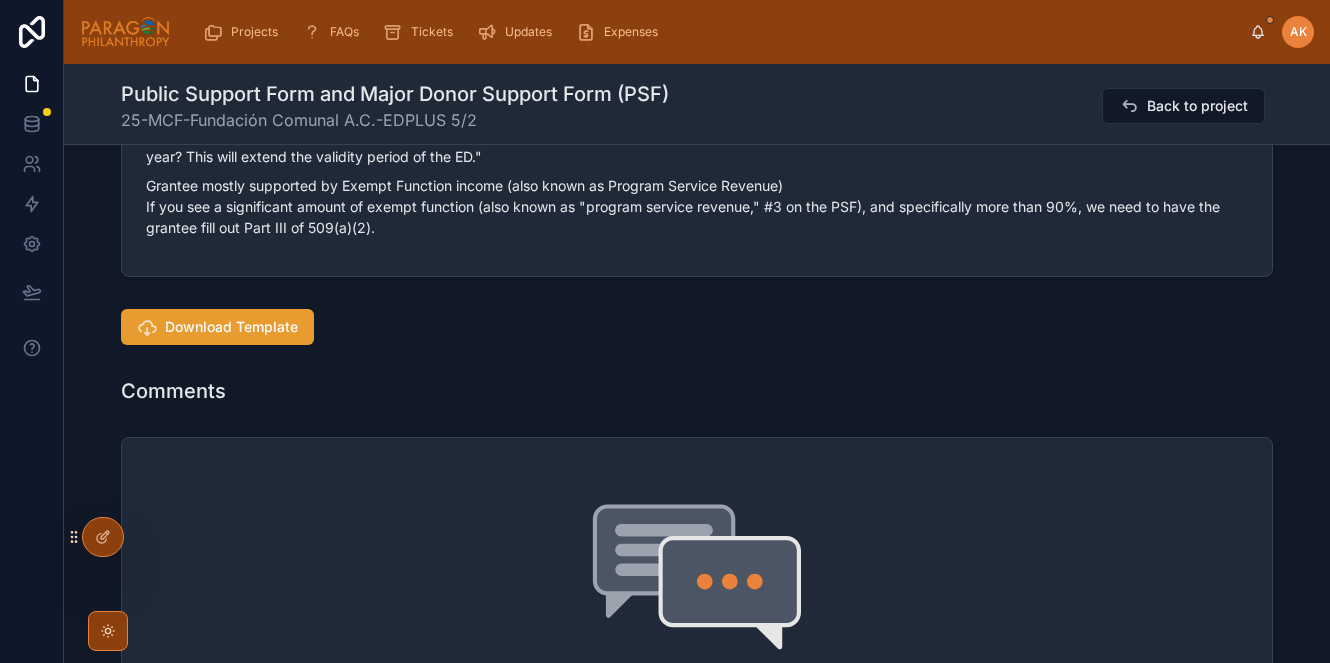 click on "Download Template" at bounding box center [231, 327] 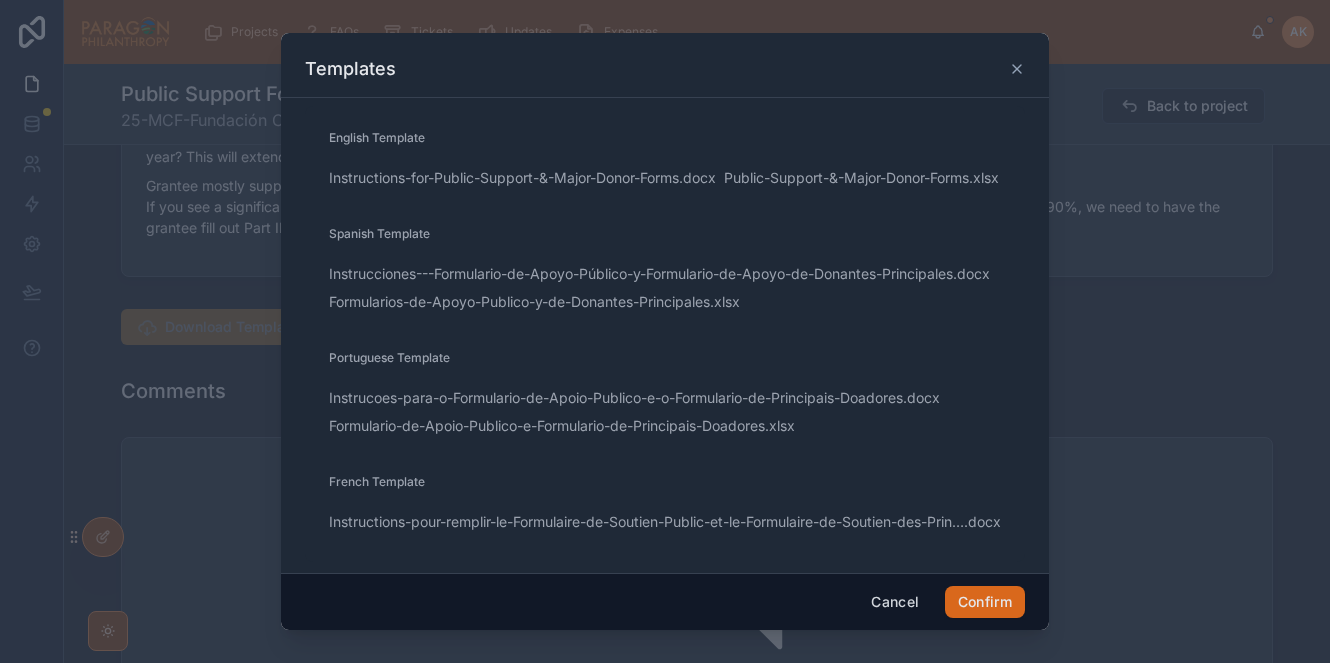 click 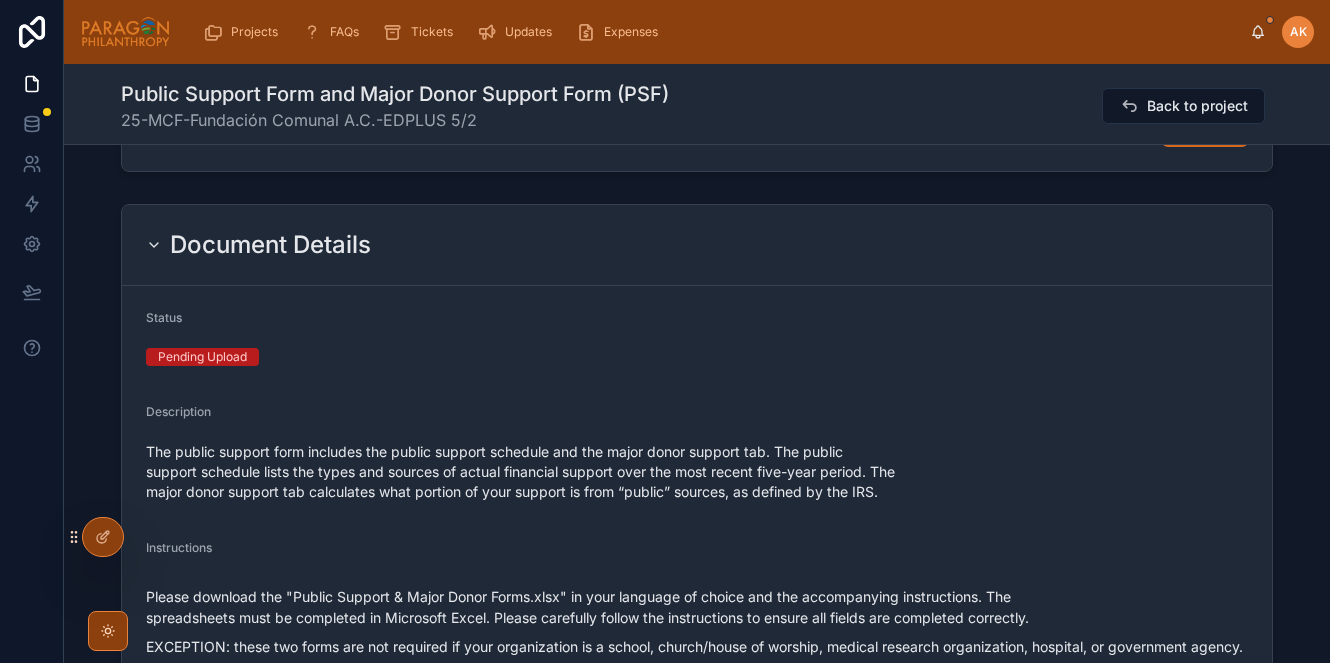 scroll, scrollTop: 0, scrollLeft: 0, axis: both 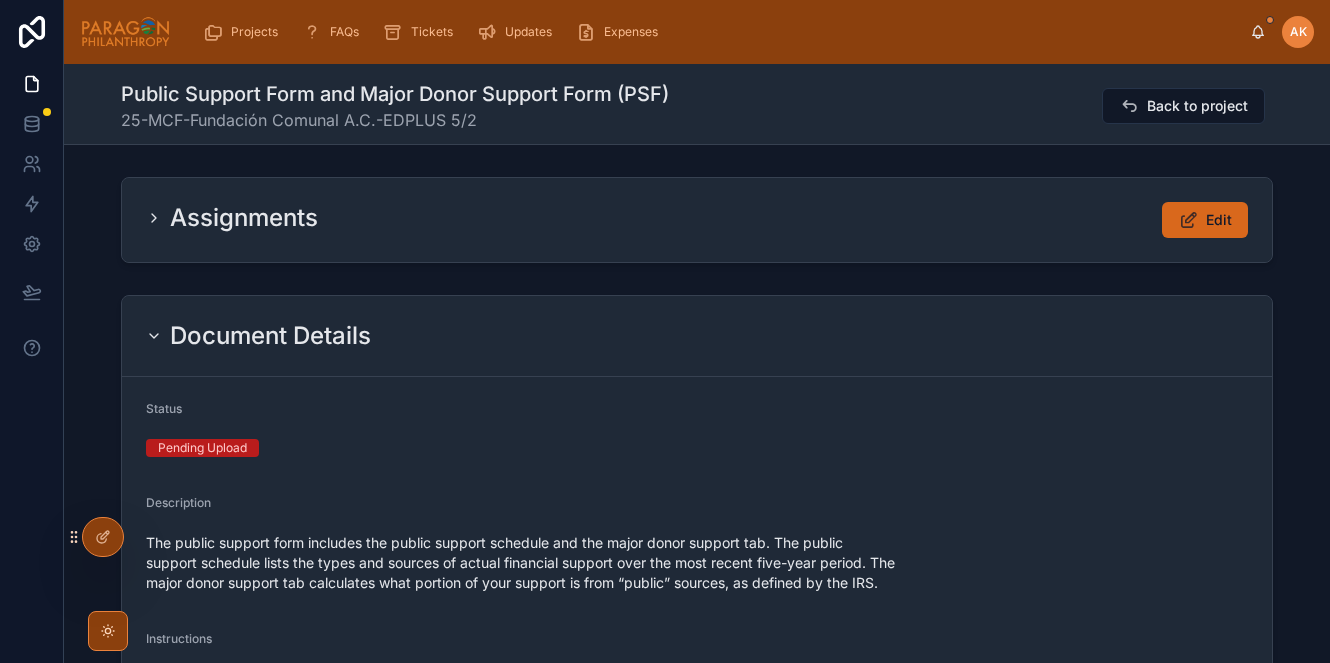 click 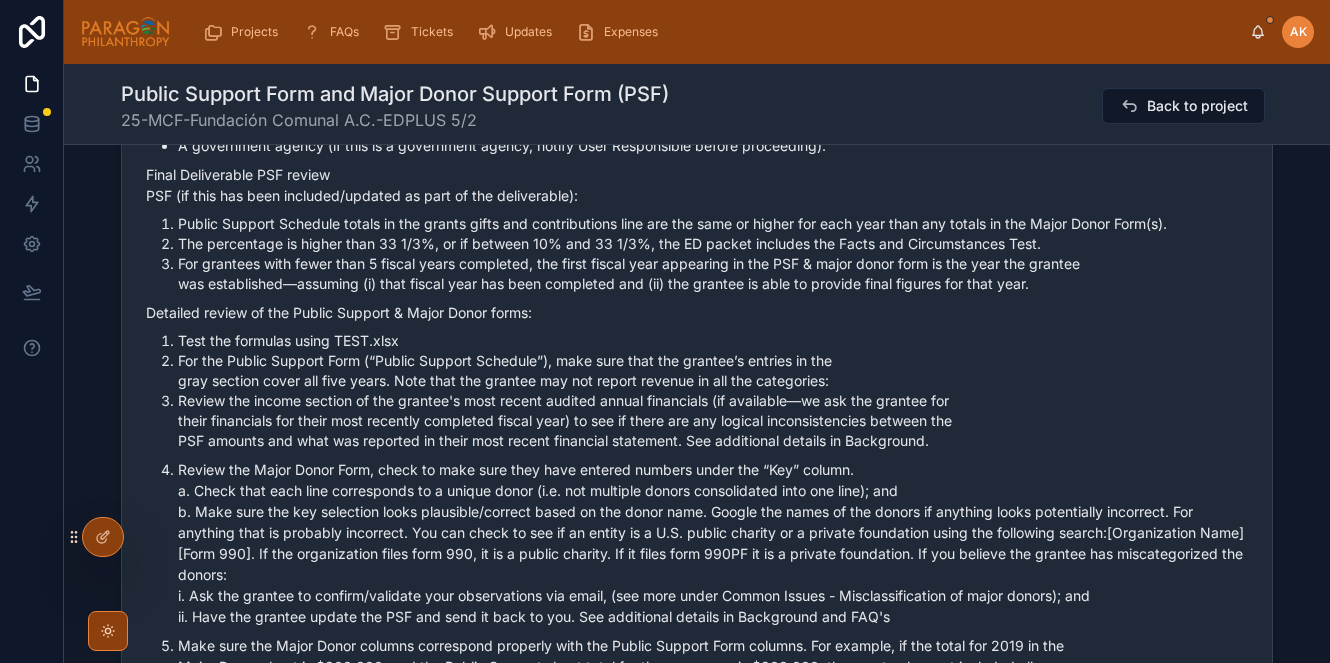 scroll, scrollTop: 0, scrollLeft: 0, axis: both 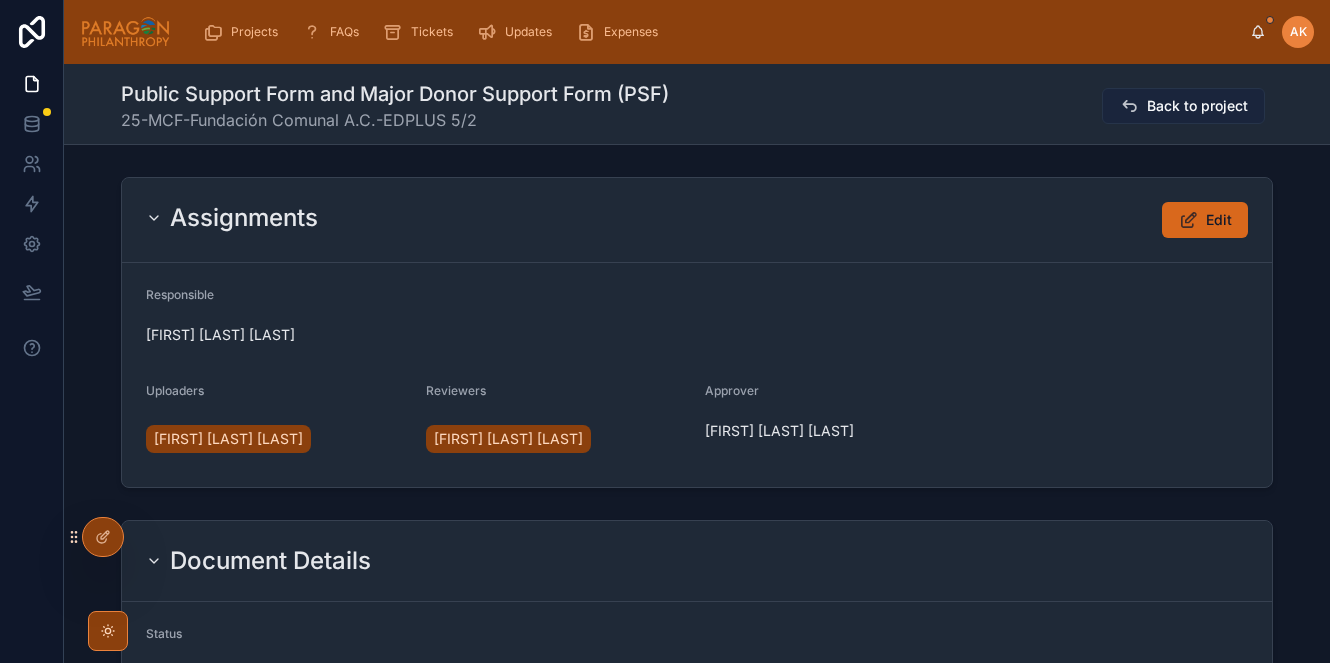 click on "Back to project" at bounding box center [1197, 106] 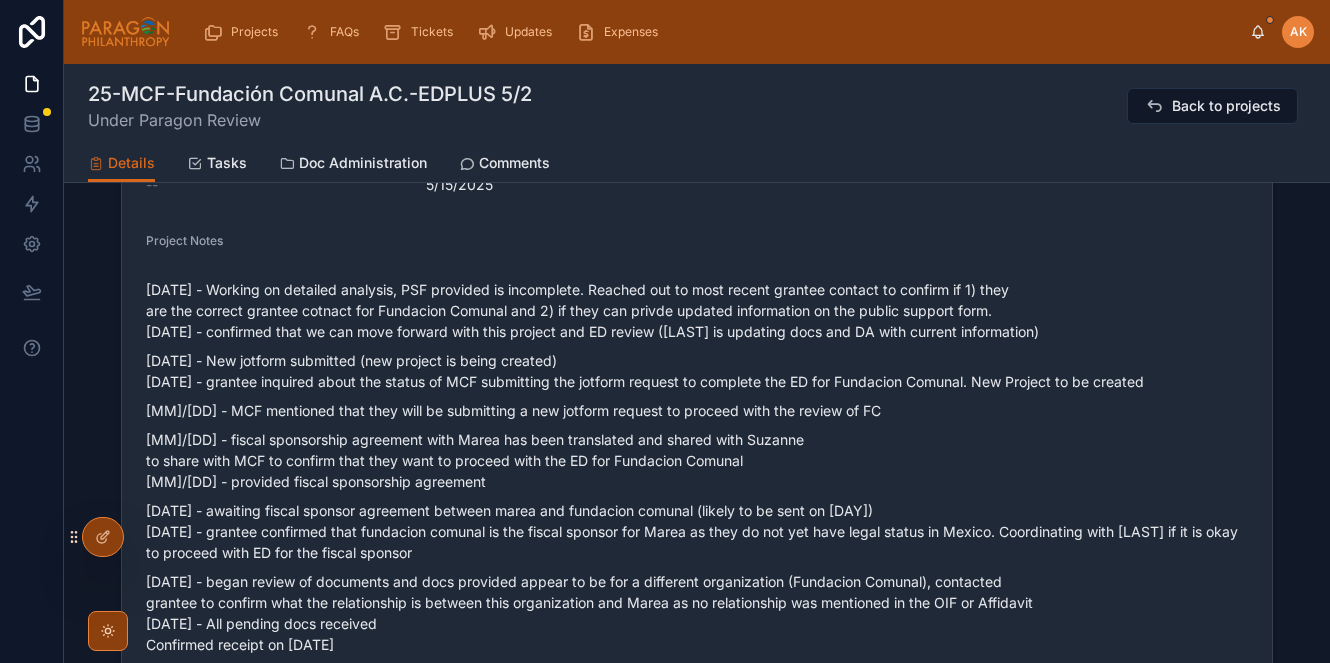 scroll, scrollTop: 545, scrollLeft: 0, axis: vertical 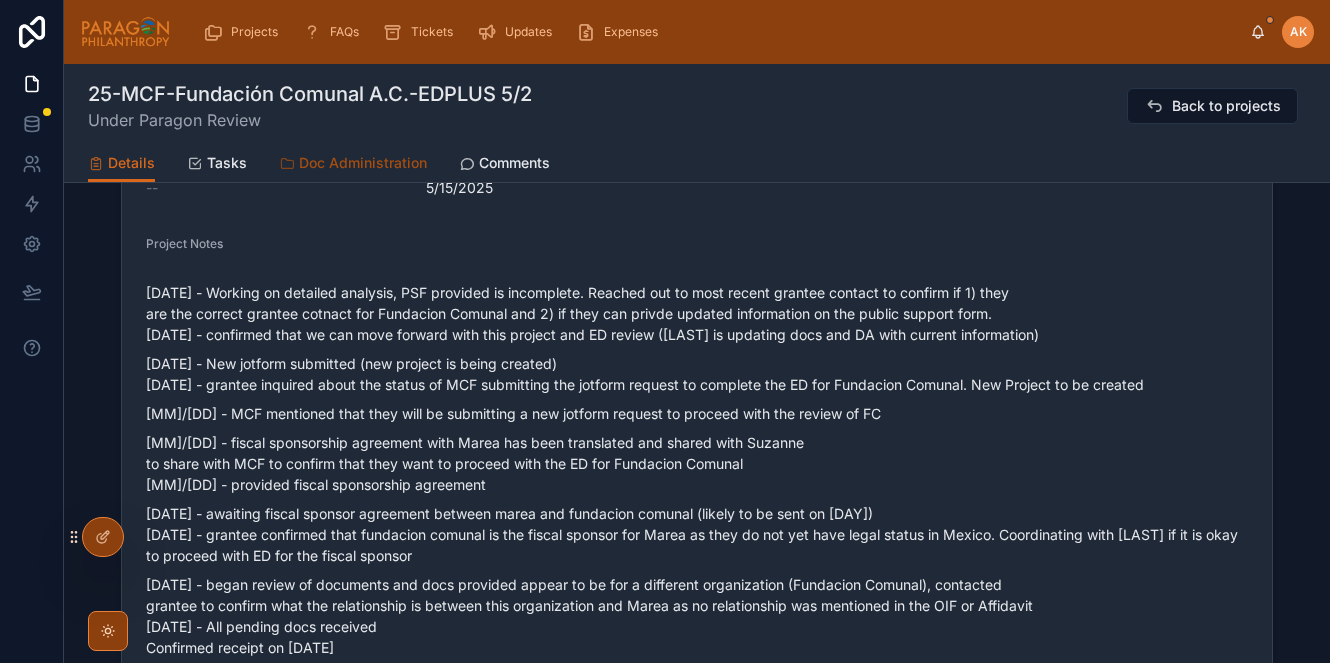 click on "Doc Administration" at bounding box center [363, 163] 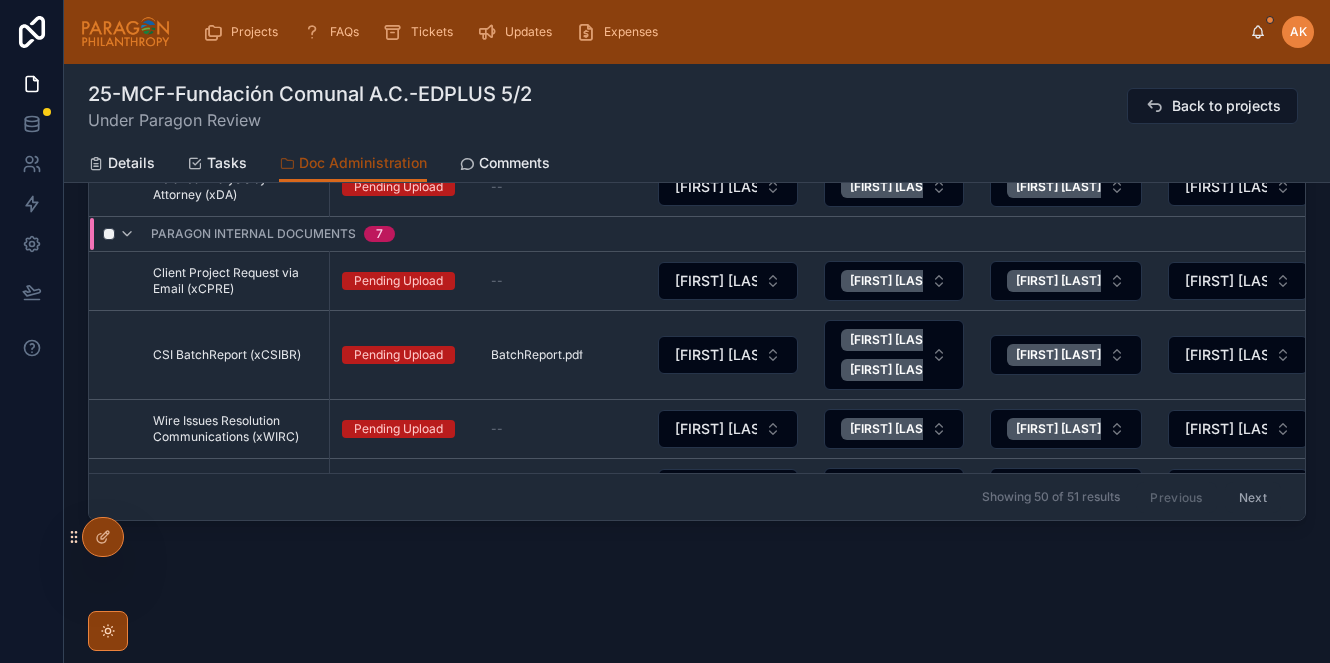 scroll, scrollTop: 318, scrollLeft: 0, axis: vertical 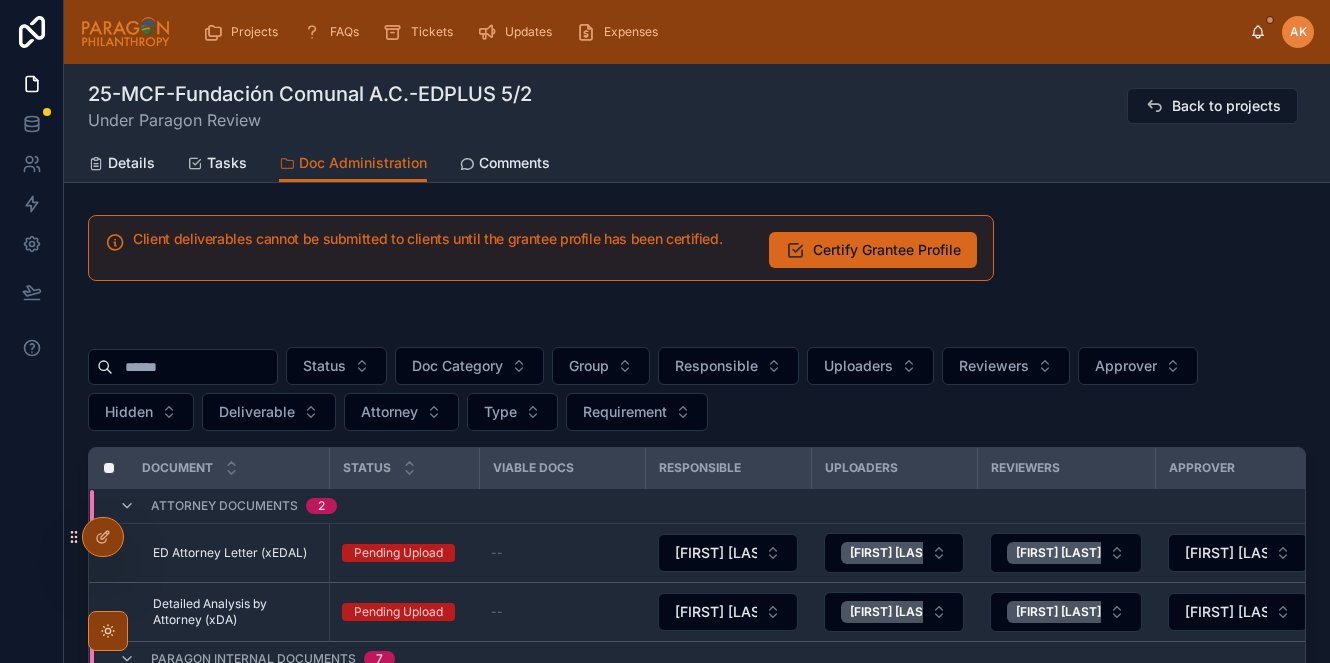 click at bounding box center (195, 367) 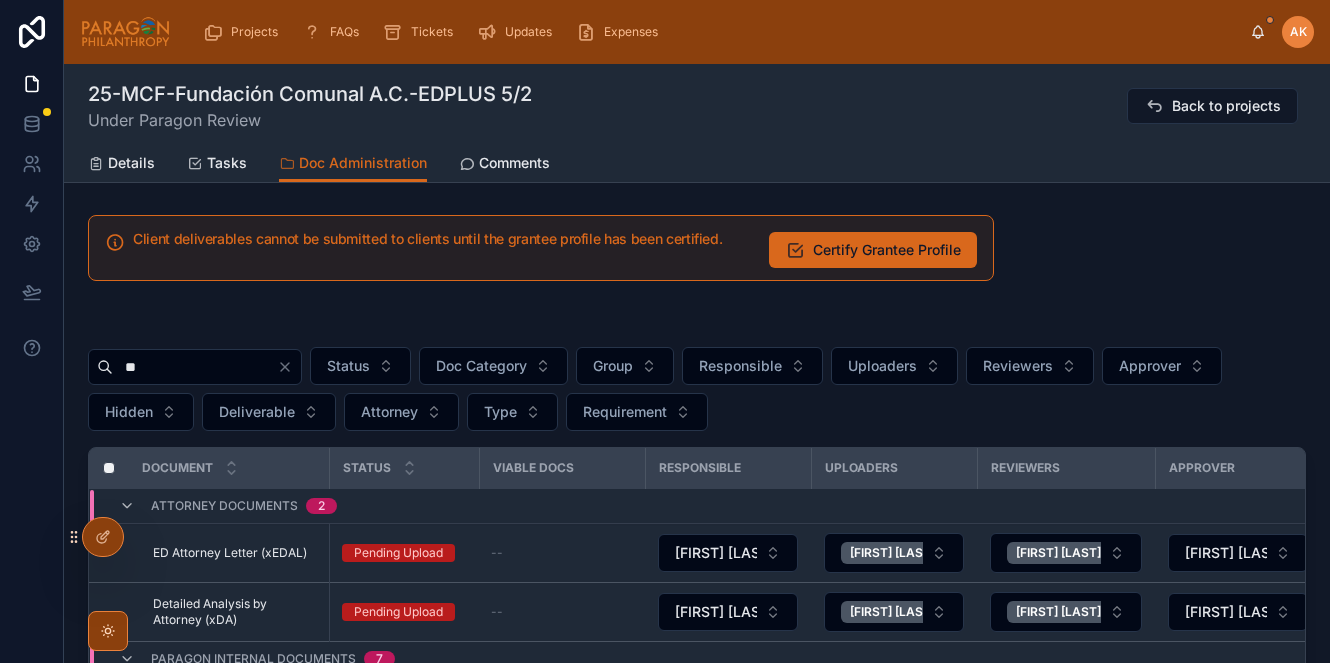 type on "***" 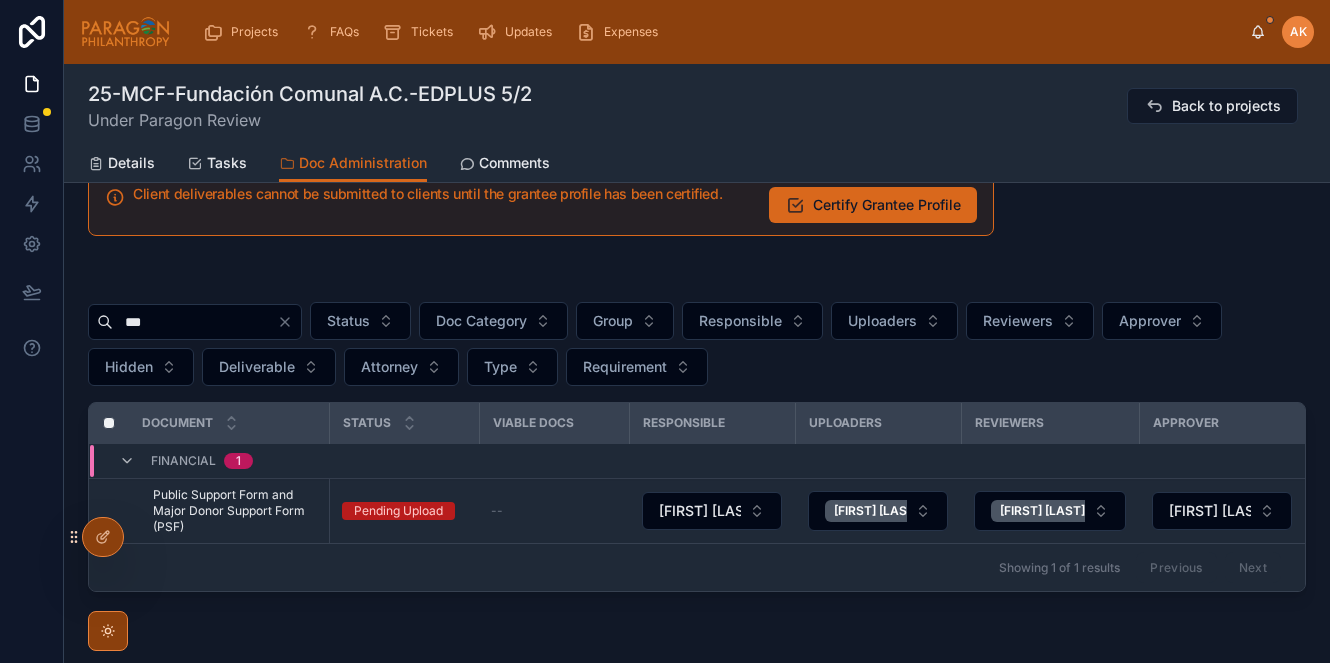 scroll, scrollTop: 115, scrollLeft: 0, axis: vertical 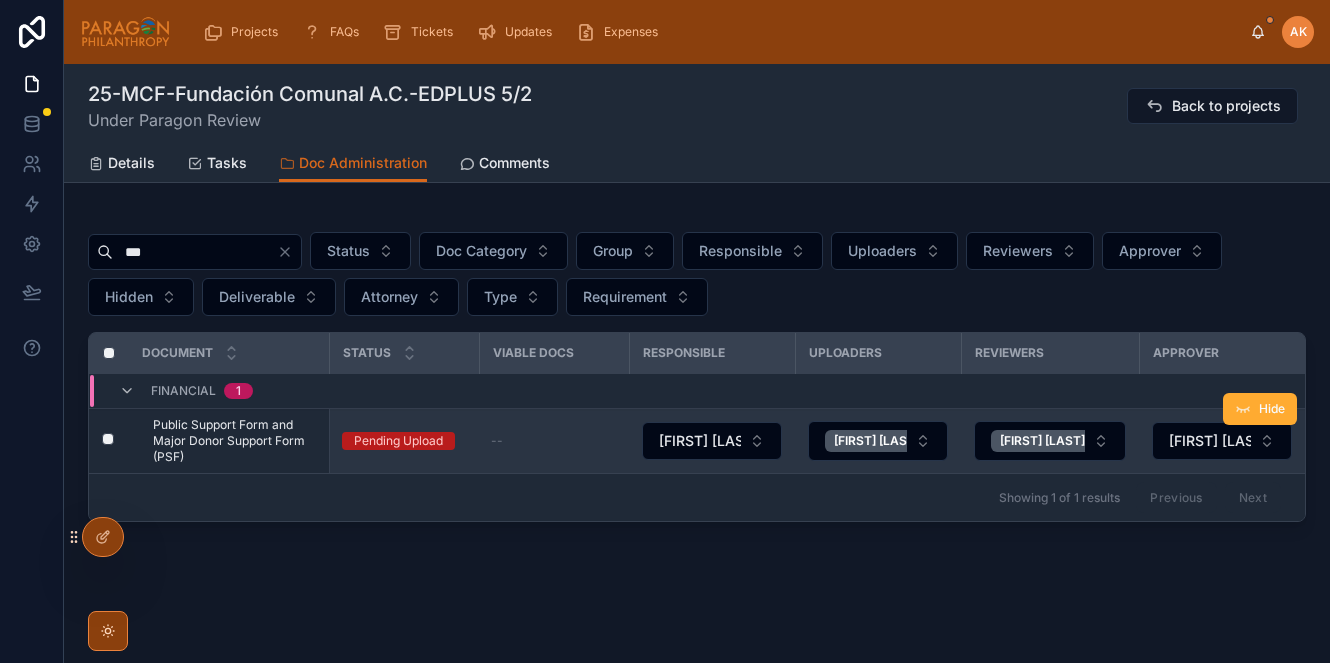 click on "Public Support Form and Major Donor Support Form (PSF)" at bounding box center (235, 441) 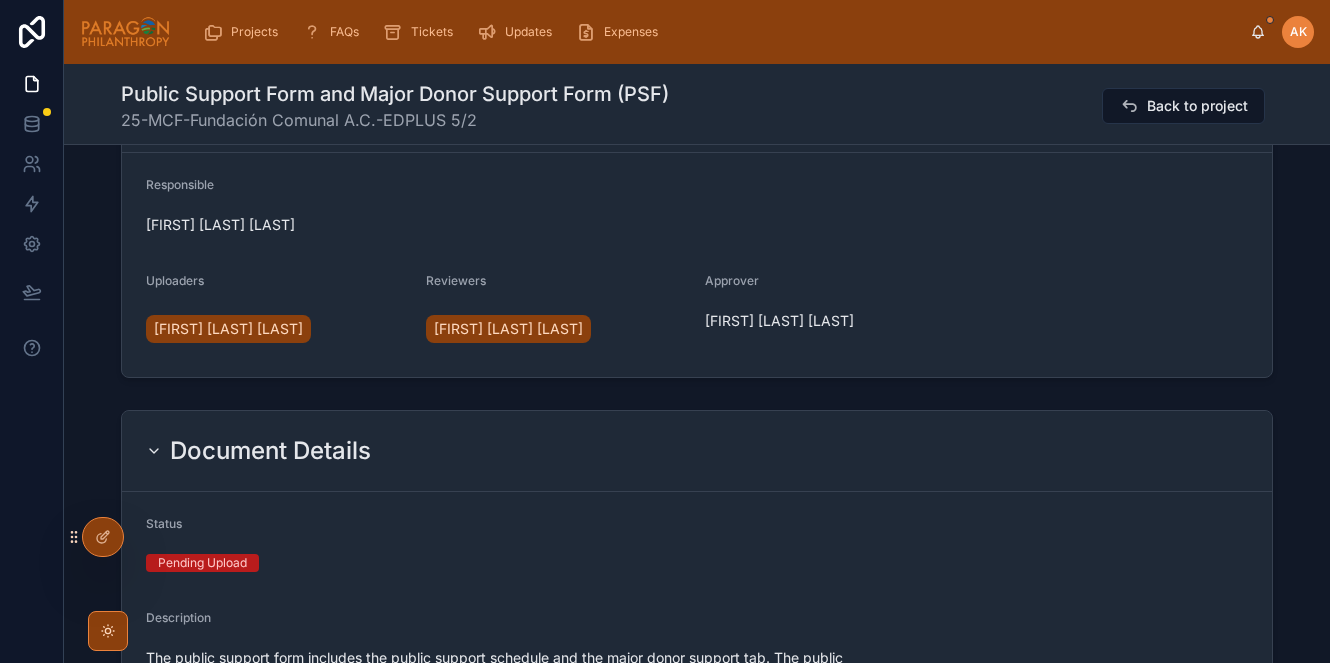 scroll, scrollTop: 0, scrollLeft: 0, axis: both 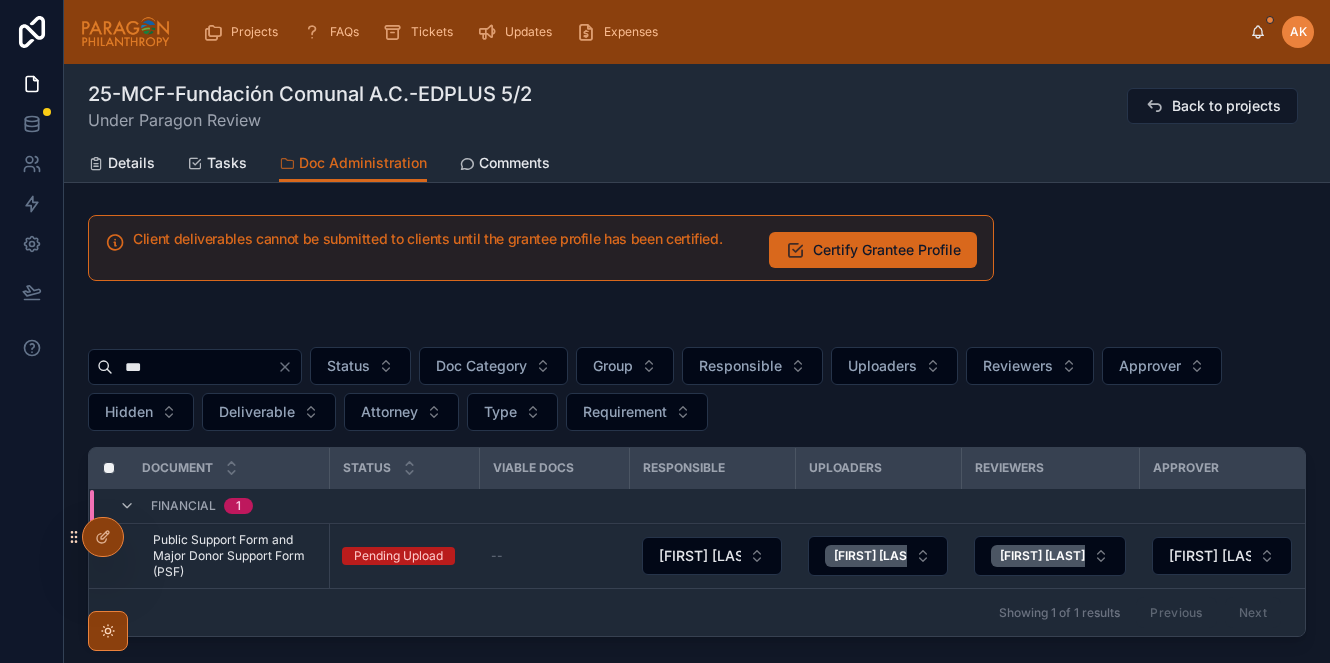click on "Client deliverables cannot be submitted to clients until the grantee profile has been certified. Certify Grantee Profile *** Status Doc Category Group Responsible Uploaders Reviewers Approver Hidden Deliverable Attorney Type Requirement Document Status Viable Docs Responsible Uploaders Reviewers Approver Hidden Client Deliverable Attorney Responsibility Deliverable Type Requirement Financial 1 Public Support Form and Major Donor Support Form (PSF) Public Support Form and Major Donor Support Form (PSF) Pending Upload -- [FIRST] [LAST] [FIRST] [LAST] [FIRST] [LAST] [FIRST] [LAST] -- Attorney Review To Collect Required Hide Showing 1 of 1 results Previous Next" at bounding box center [697, 430] 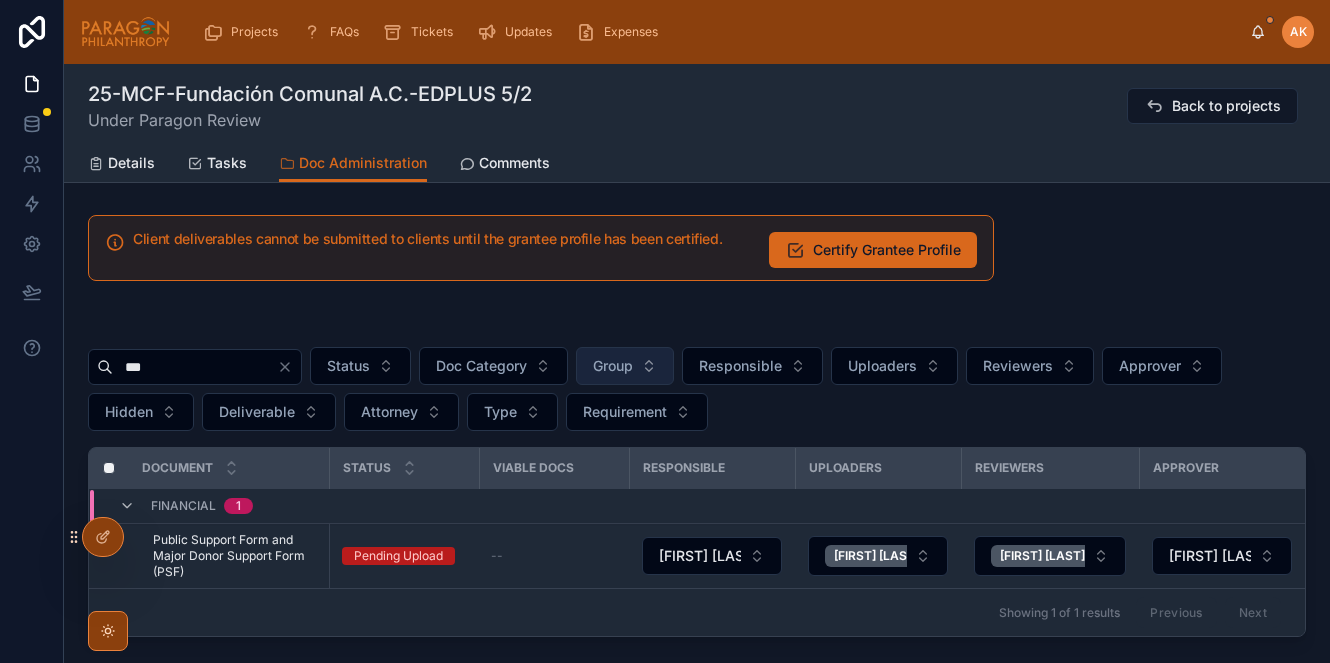 scroll, scrollTop: 115, scrollLeft: 0, axis: vertical 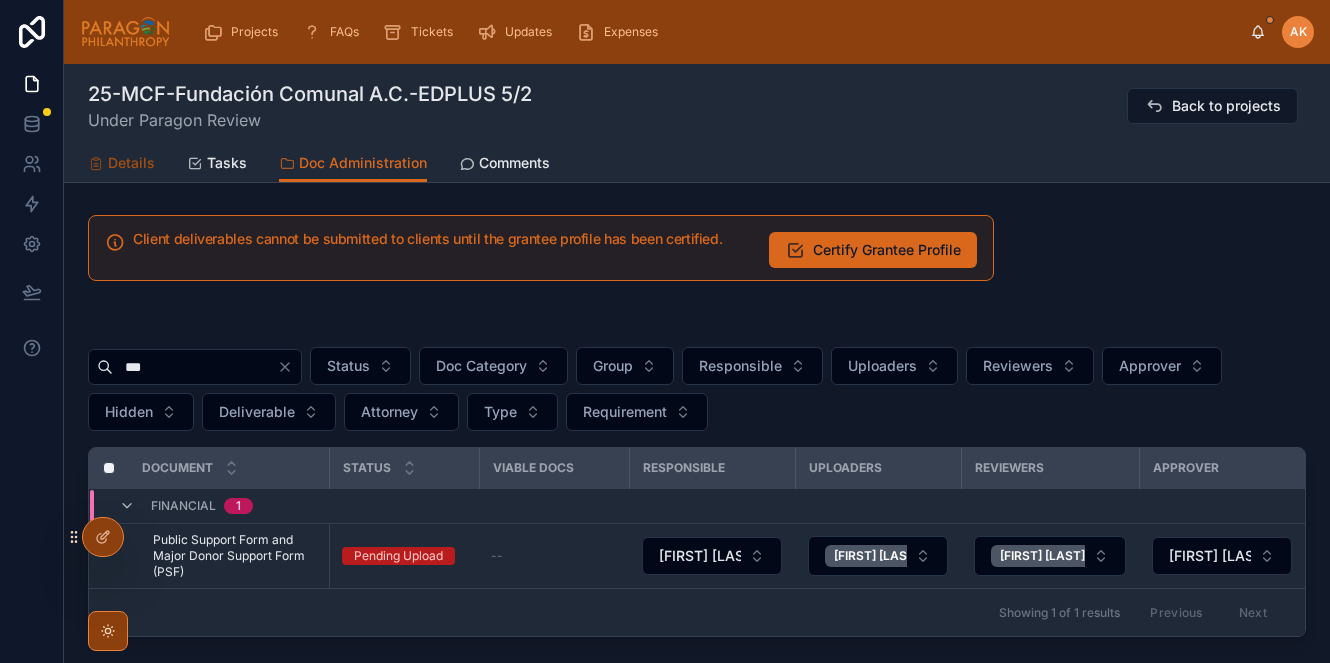 click on "Details" at bounding box center [131, 163] 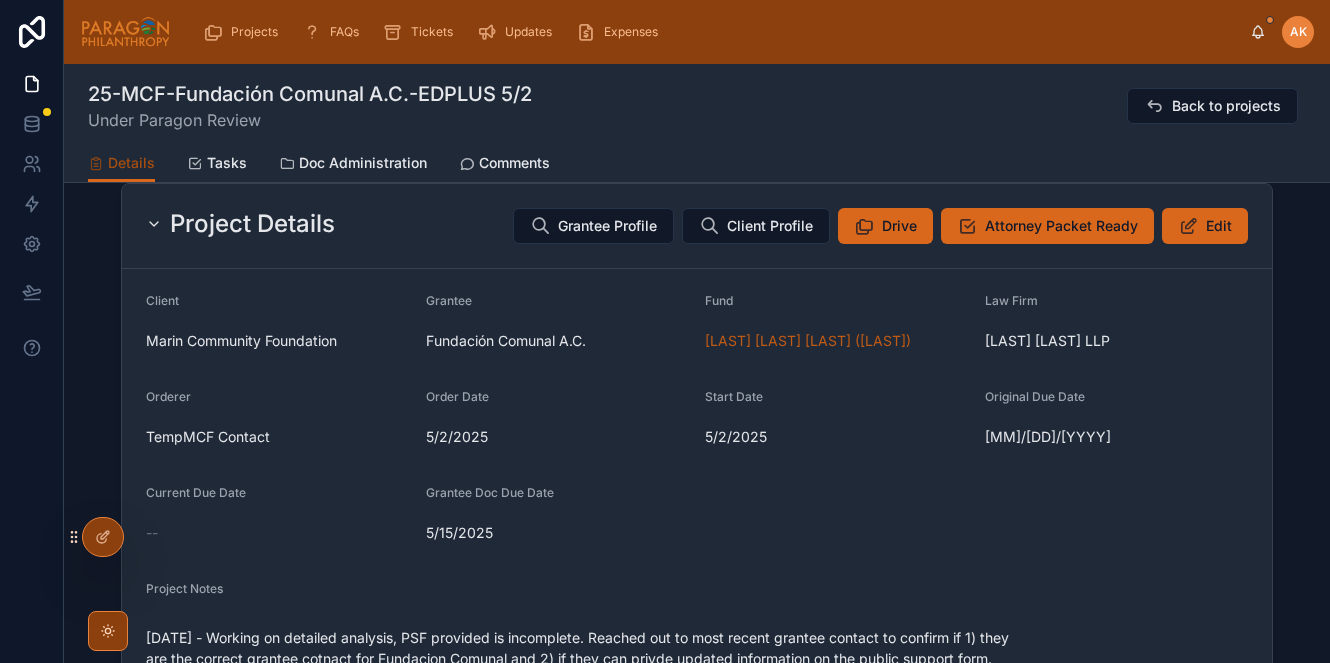 scroll, scrollTop: 190, scrollLeft: 0, axis: vertical 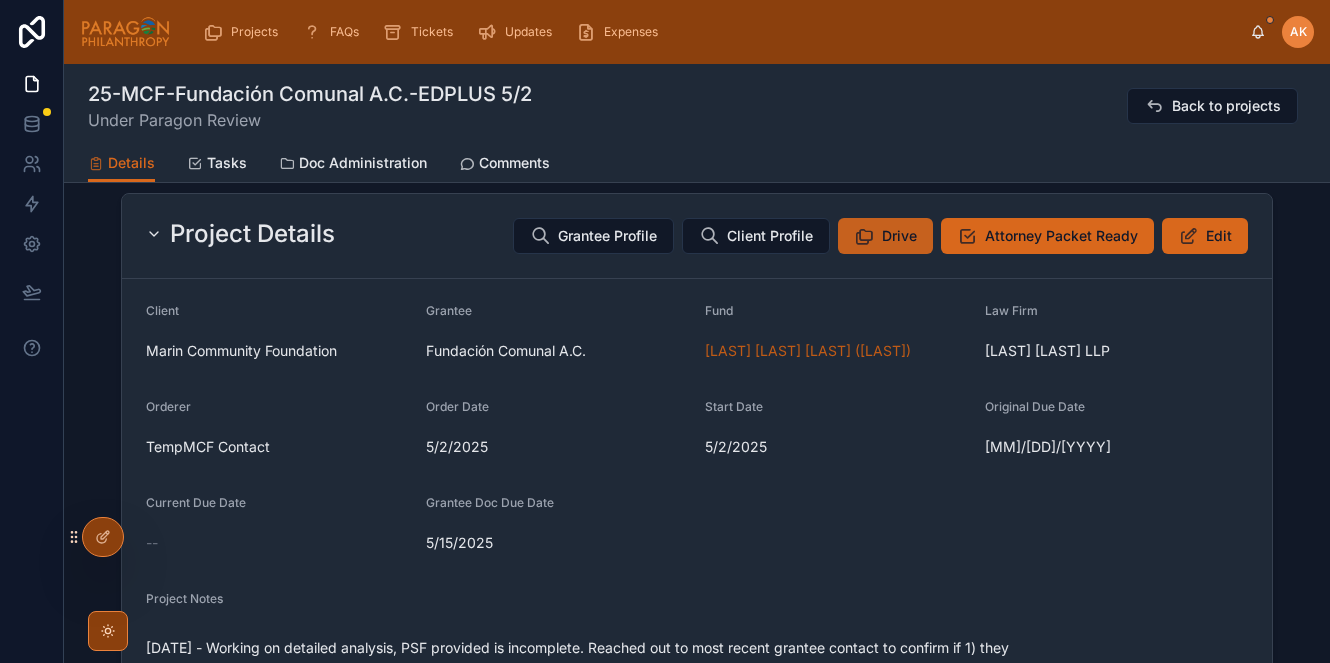 click on "Drive" at bounding box center [885, 236] 